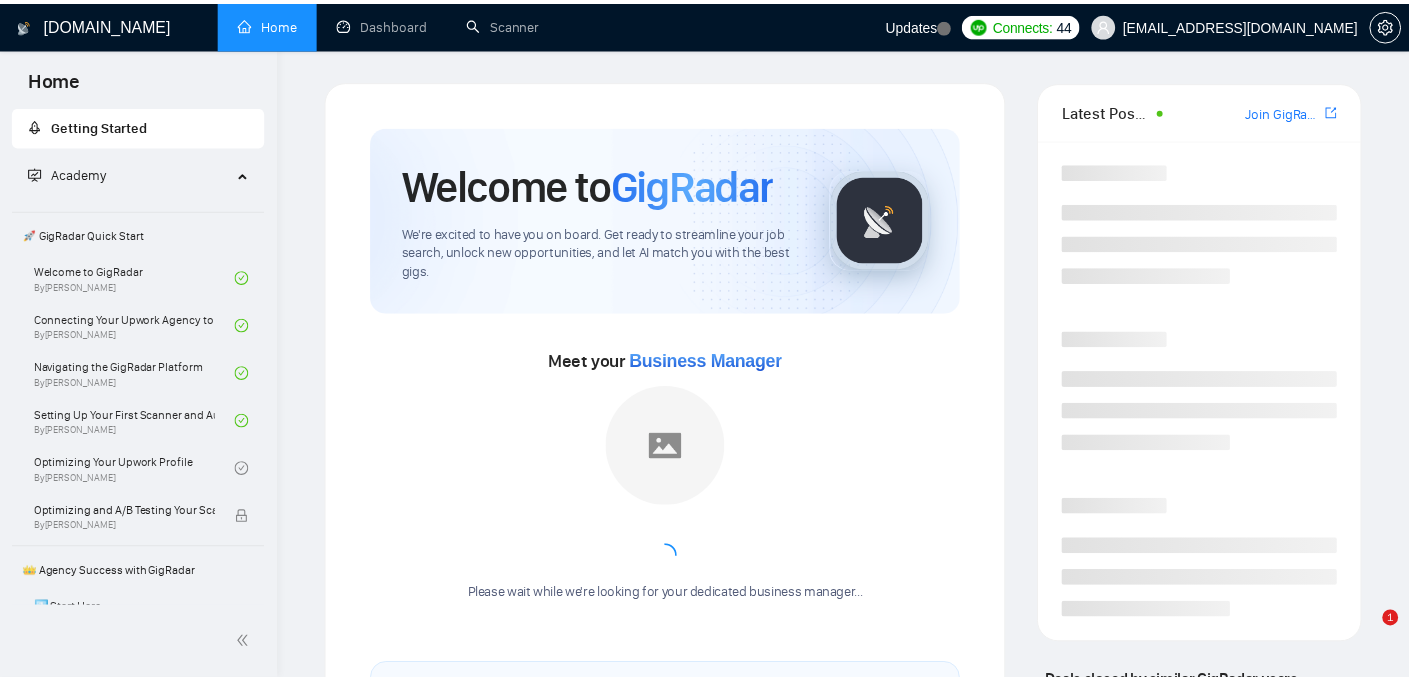 scroll, scrollTop: 0, scrollLeft: 0, axis: both 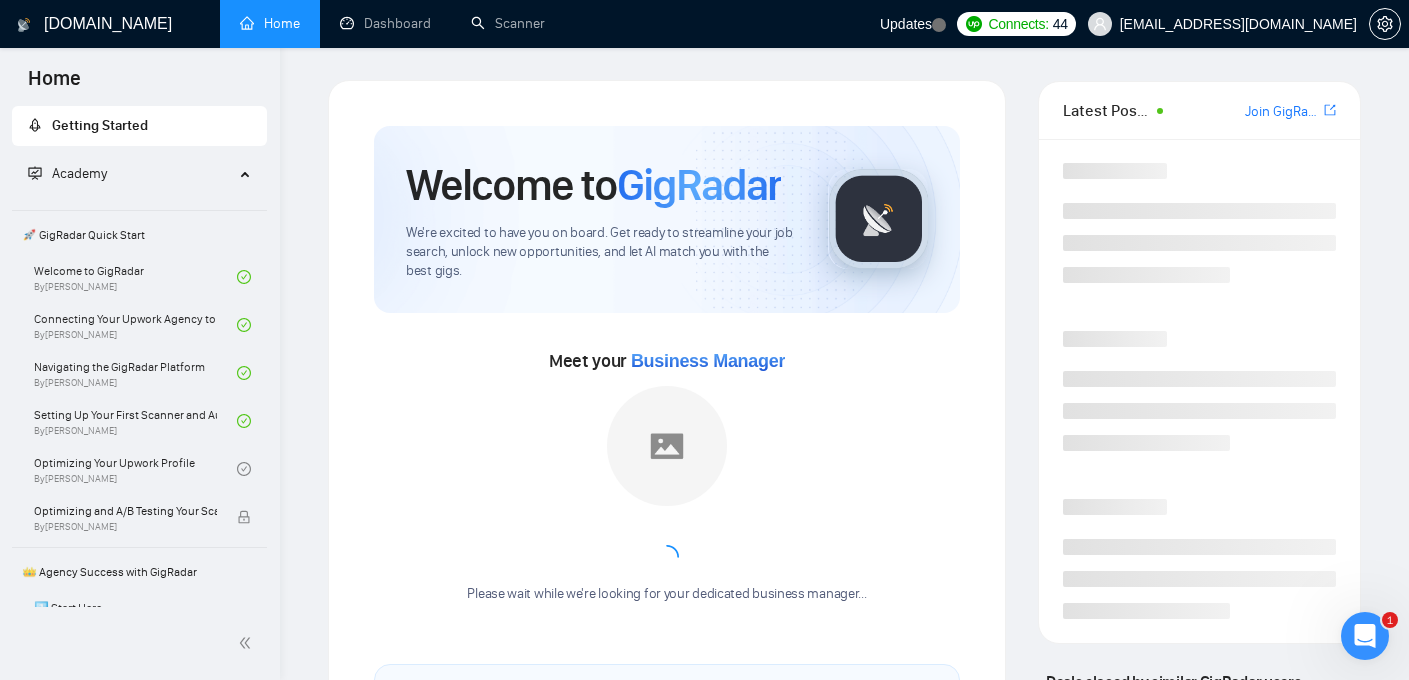 click on "Updates" at bounding box center [906, 24] 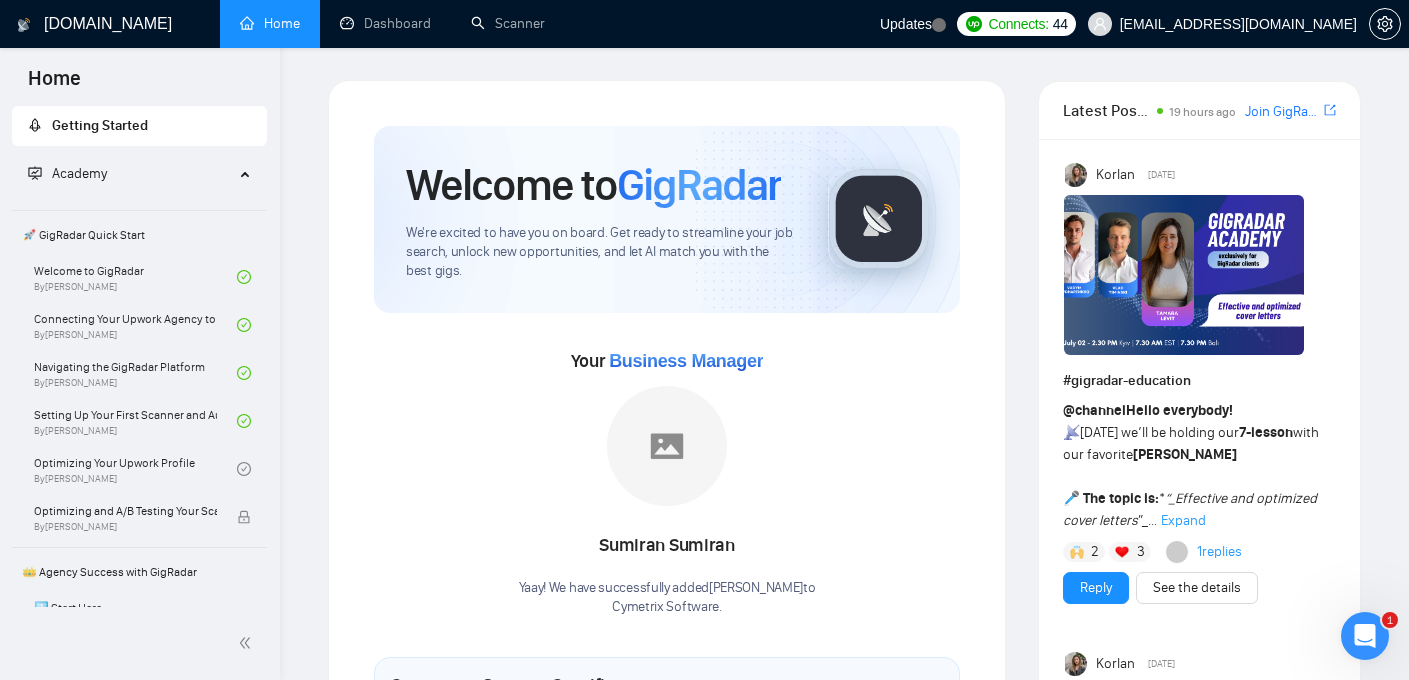 click at bounding box center (1385, 24) 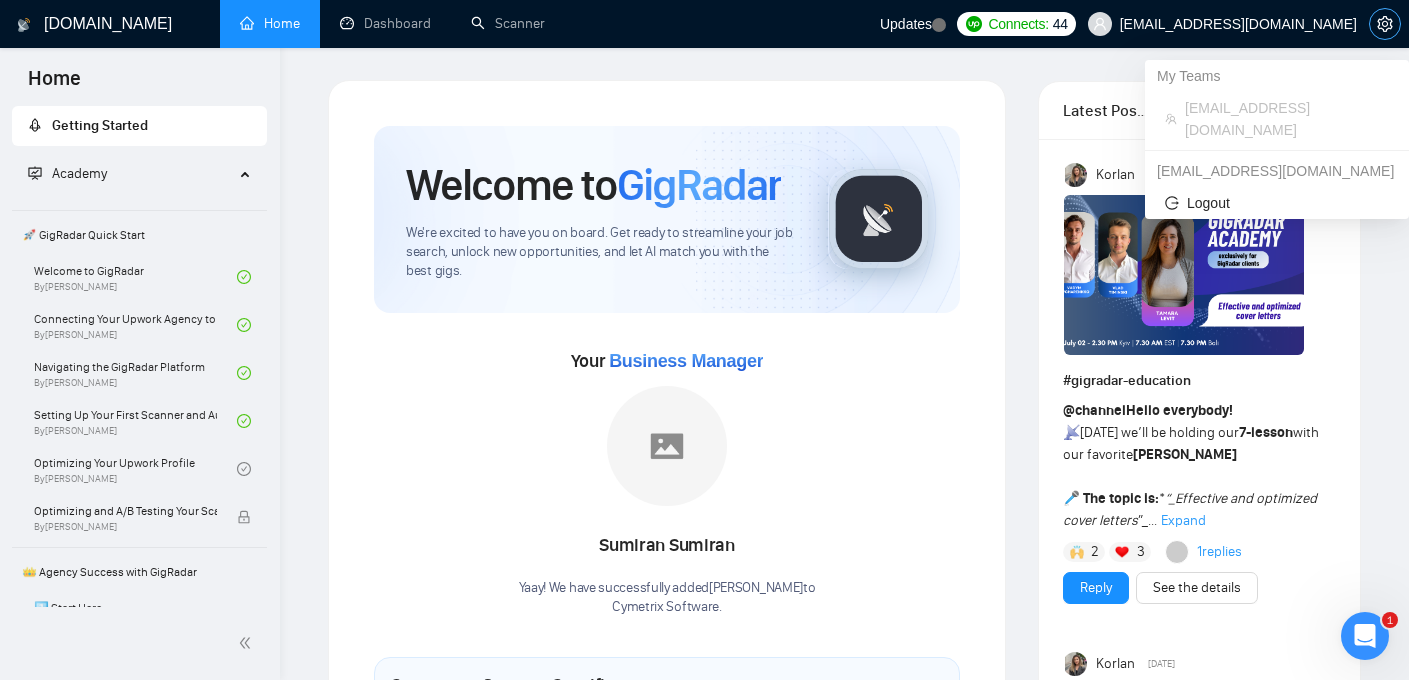 click 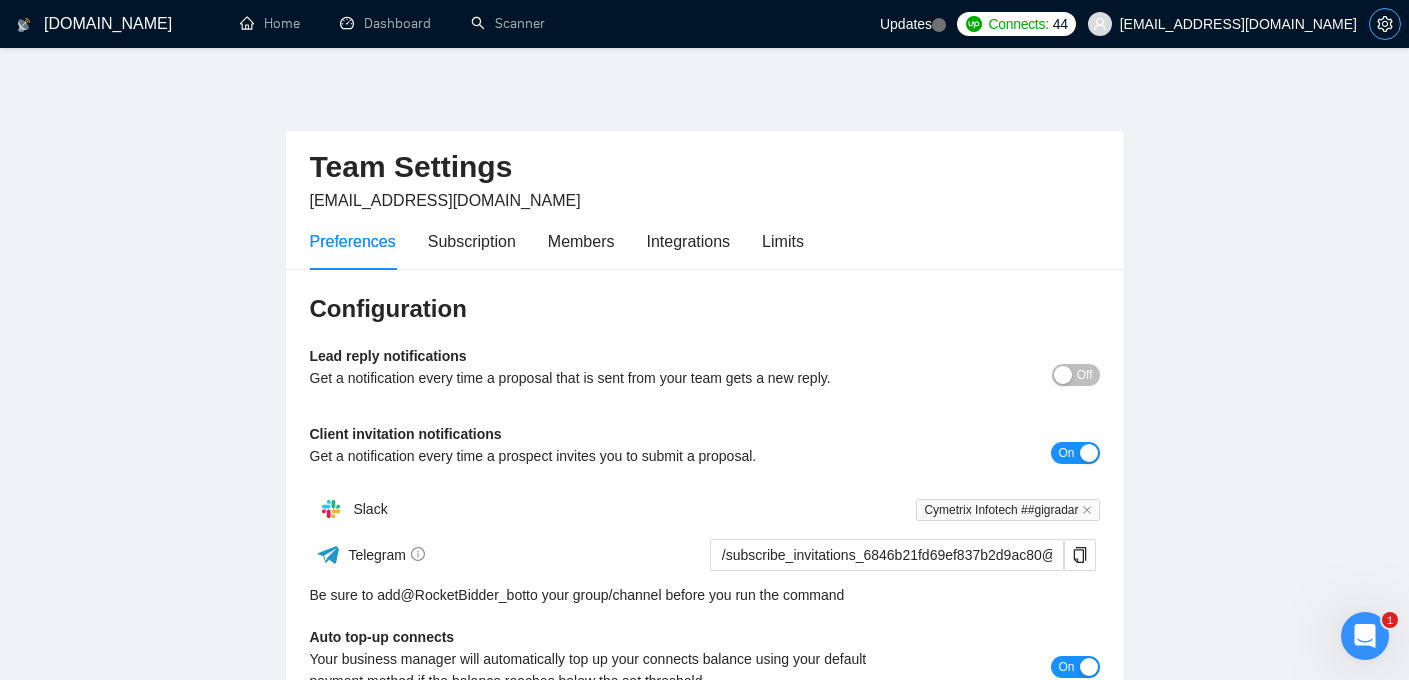 click 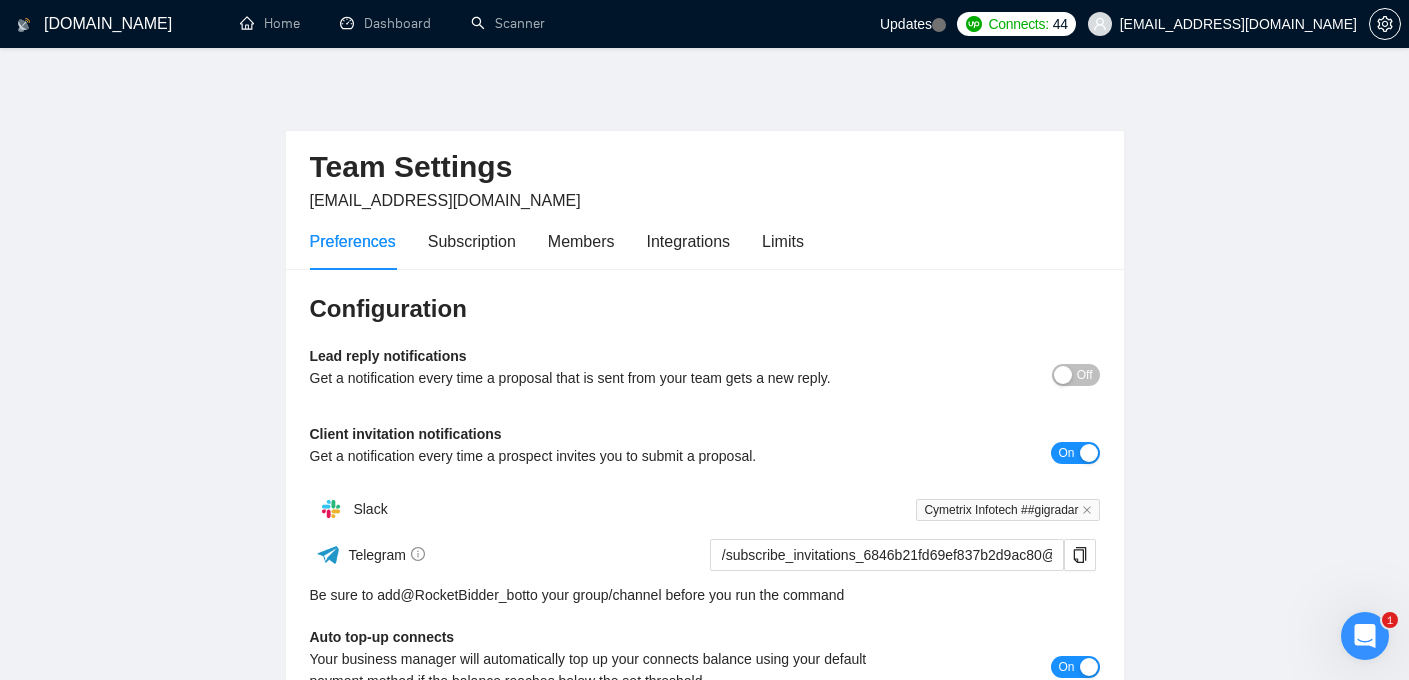 click on "Team Settings [EMAIL_ADDRESS][DOMAIN_NAME] Preferences Subscription Members Integrations Limits Configuration Lead reply notifications Get a notification every time a proposal that is sent from your team gets a new reply. Off Client invitation notifications Get a notification every time a prospect invites you to submit a proposal. On   Slack Cymetrix Infotech ##gigradar   Telegram /subscribe_invitations_6846b21fd69ef837b2d9ac80@RocketBidder_bot Be sure to add  @ RocketBidder_bot  to your group/channel before you run the command Auto top-up connects   Your business manager will automatically top up your connects balance using your default payment method if the balance reaches below the set threshold. On Connects Balance Notifications On   Slack Add to Slack   Telegram /subscribe_connects_balance_6846b21fd69ef837b2d9ac80@RocketBidder_bot Be sure to add  @ RocketBidder_bot  to your group/channel before you run the command Low connects balance alert Auto top-up alert Minimum Connects Balance 100 Save" at bounding box center (704, 544) 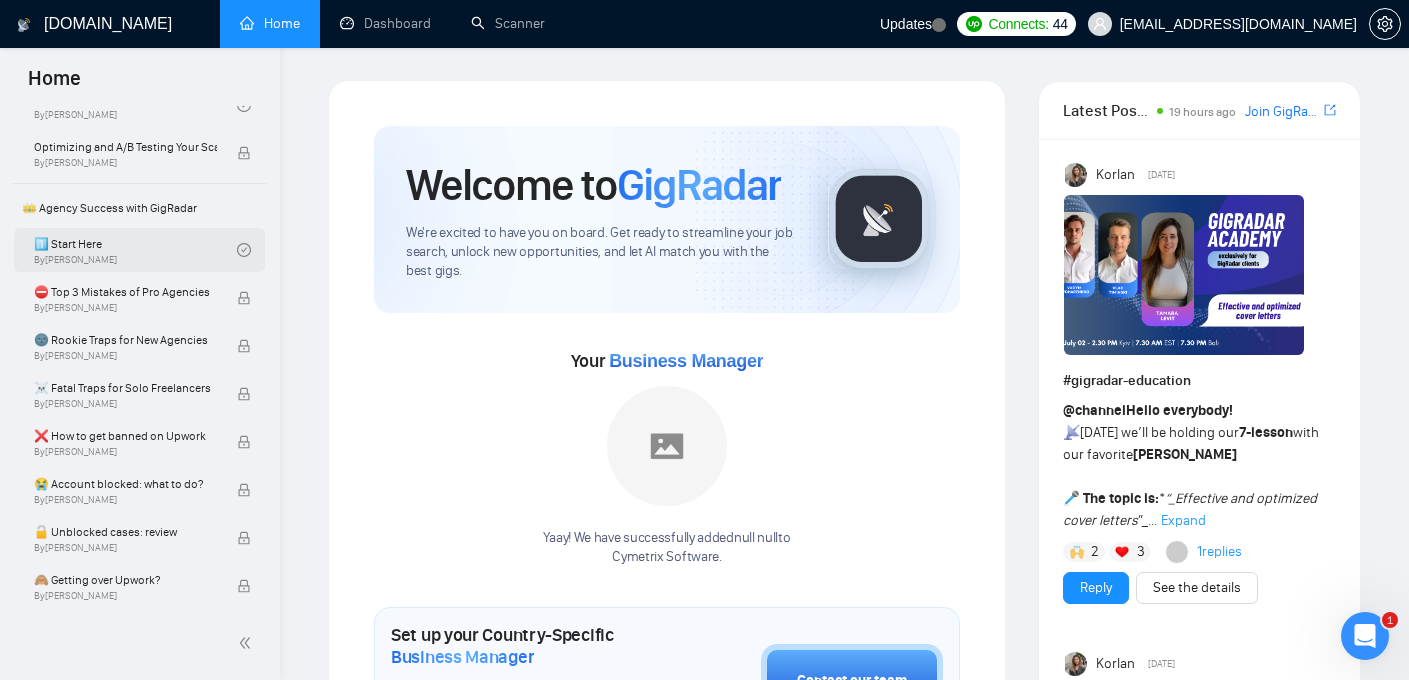 scroll, scrollTop: 365, scrollLeft: 0, axis: vertical 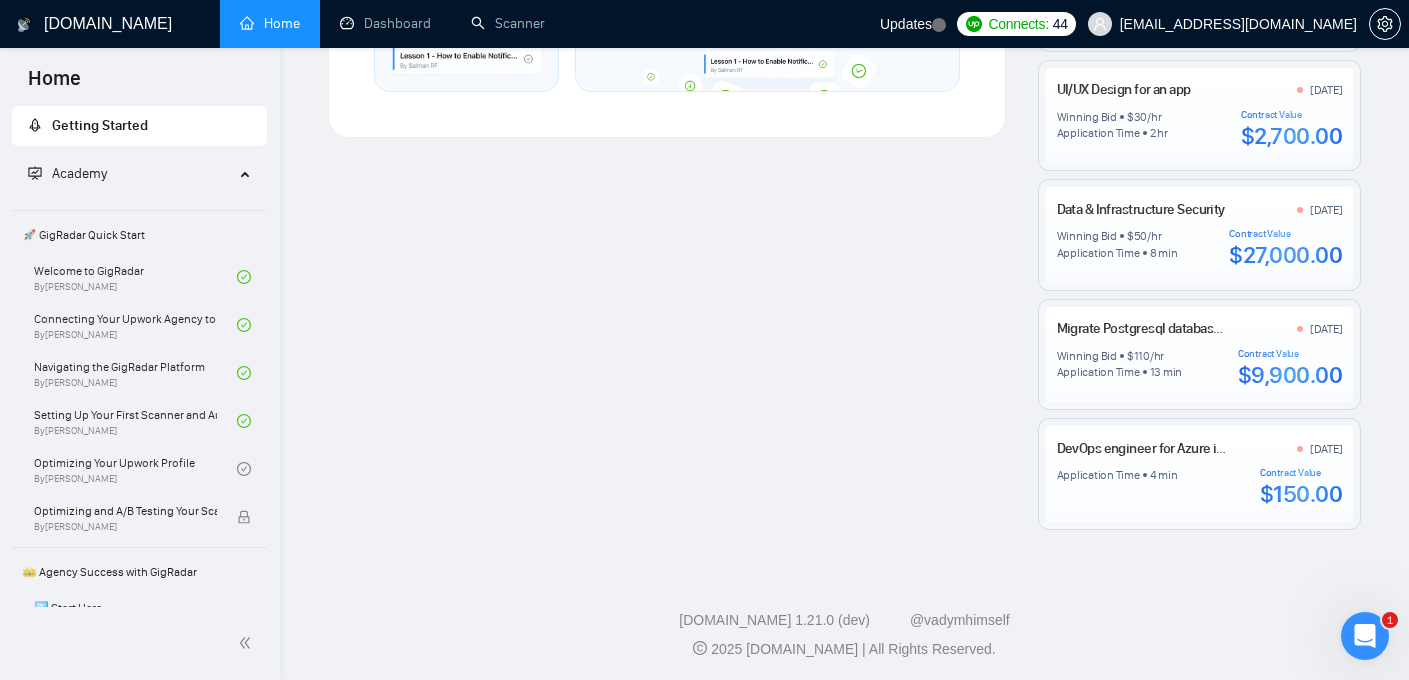 click on "Connects:" at bounding box center (1018, 24) 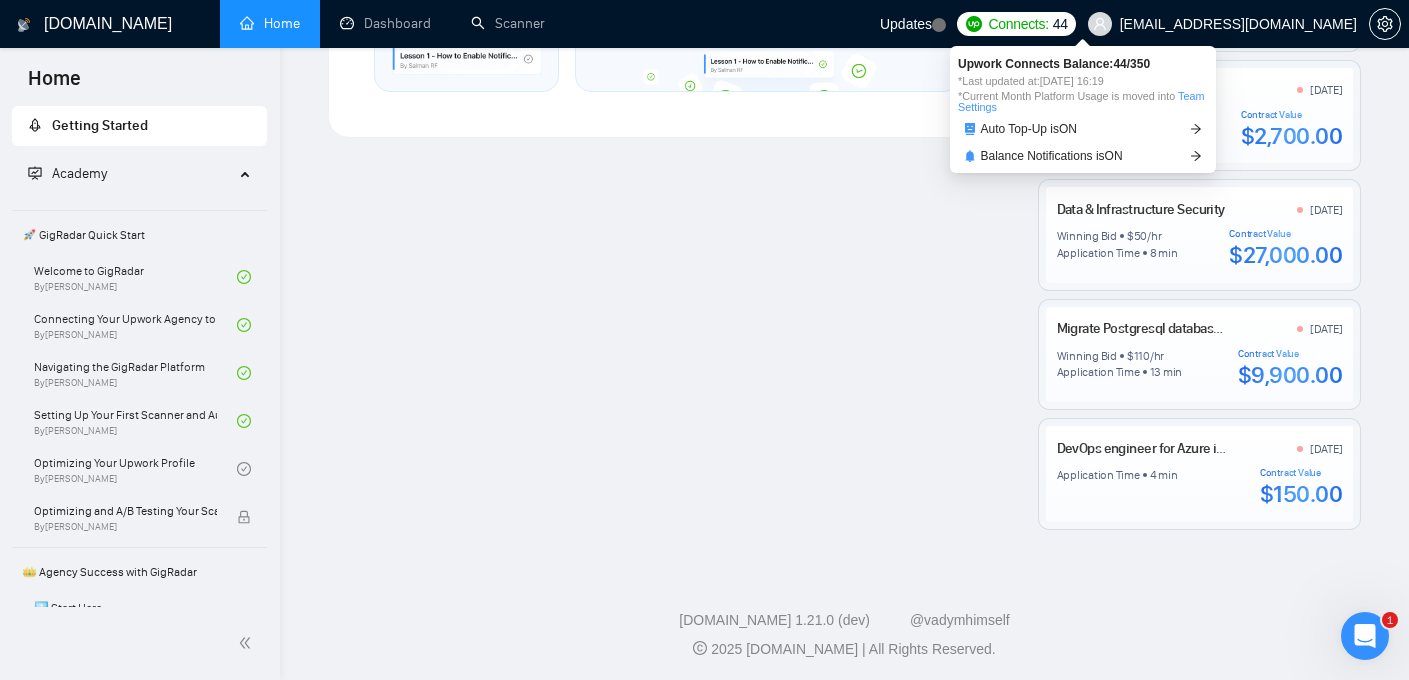 click on "Connects:" at bounding box center [1018, 24] 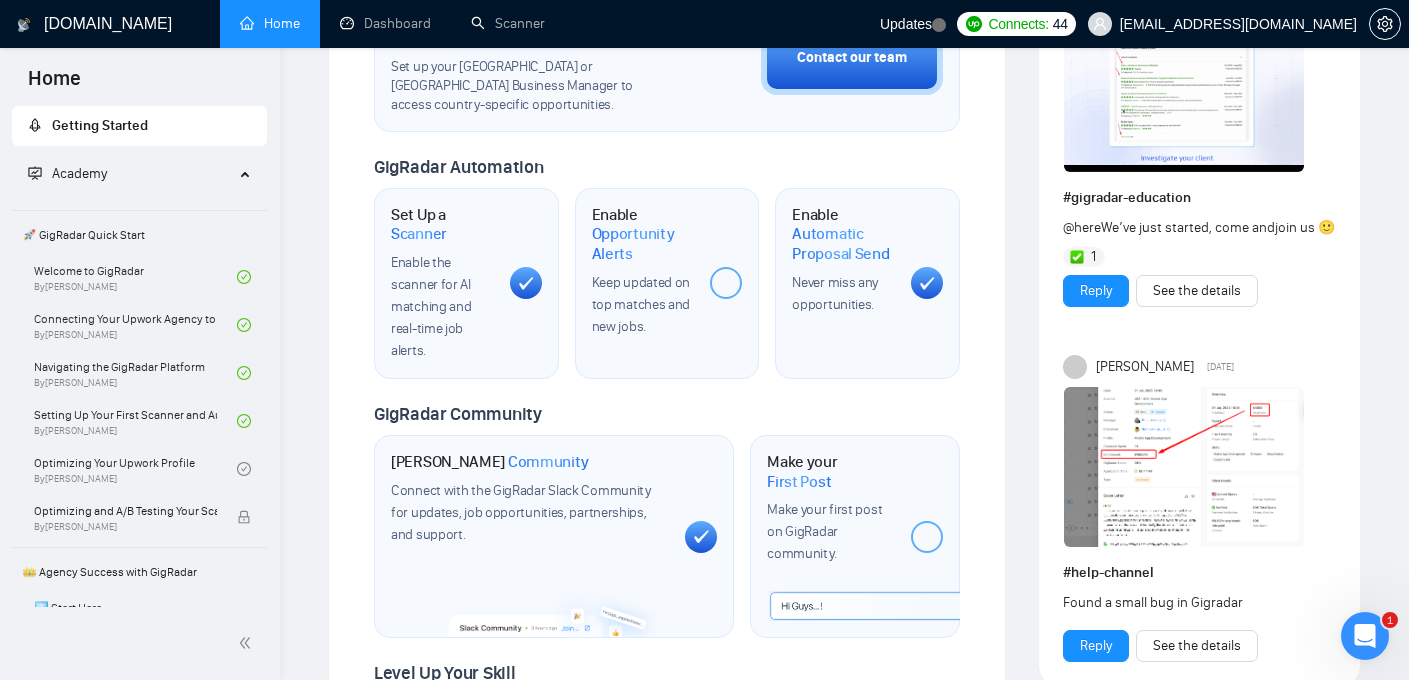 scroll, scrollTop: 673, scrollLeft: 0, axis: vertical 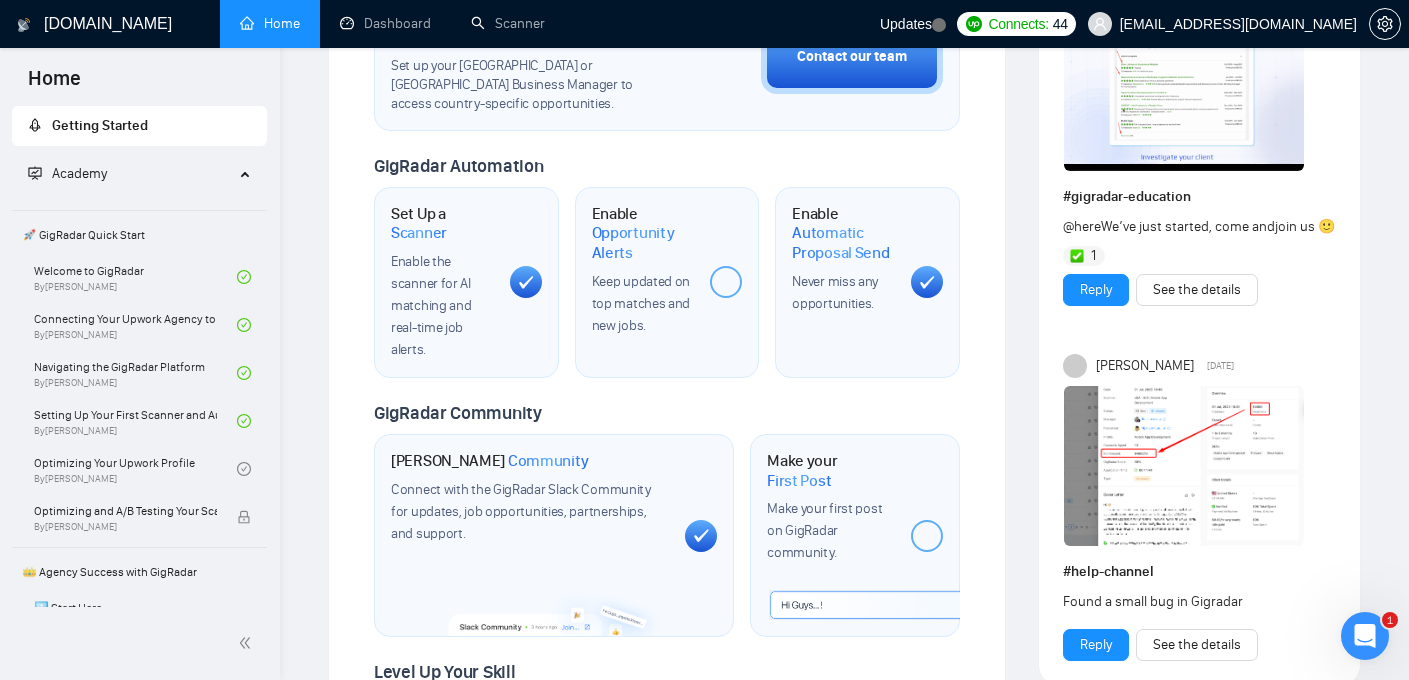 click at bounding box center [726, 282] 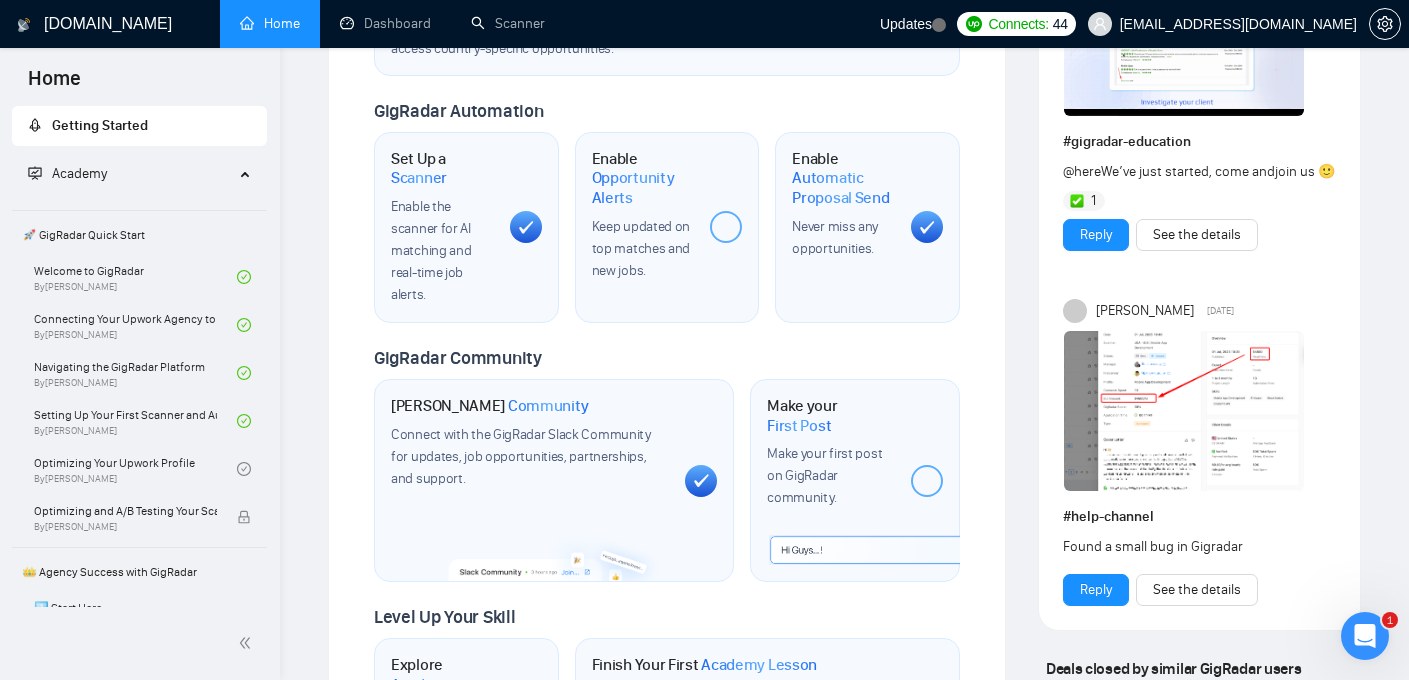 scroll, scrollTop: 0, scrollLeft: 0, axis: both 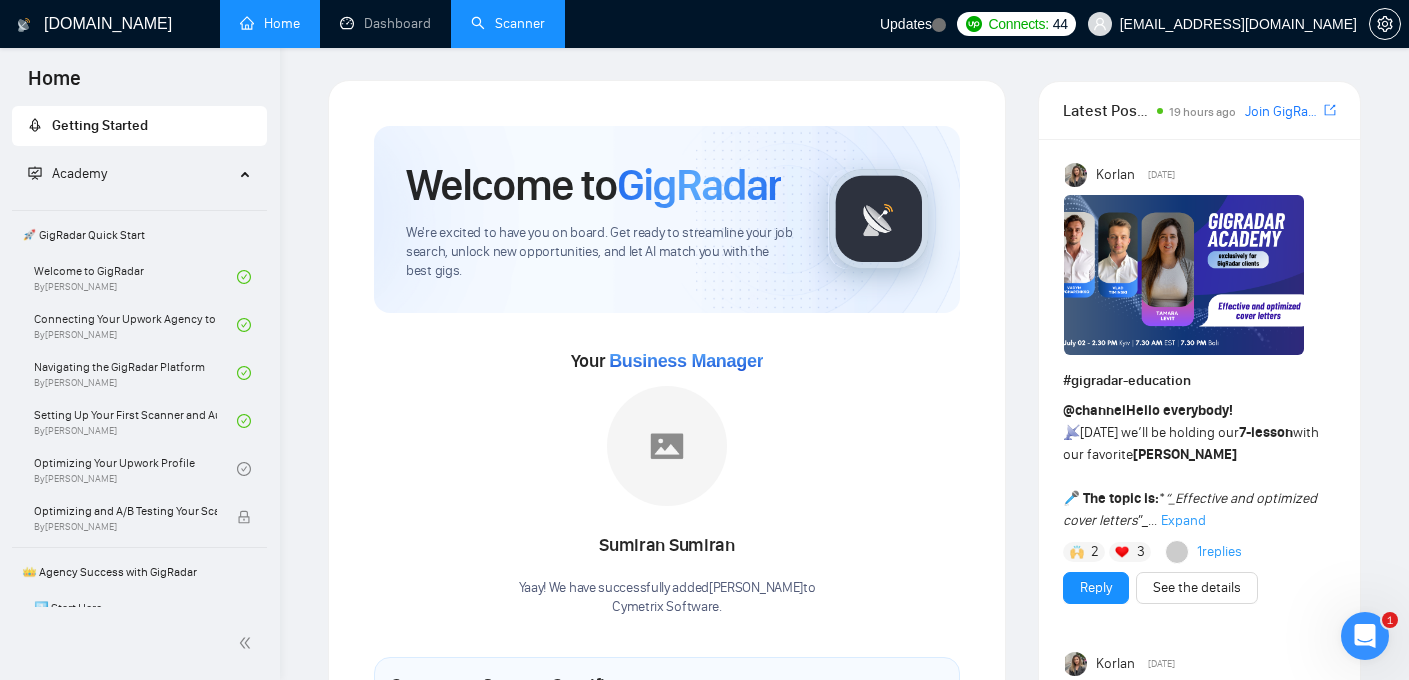 click on "Scanner" at bounding box center (508, 23) 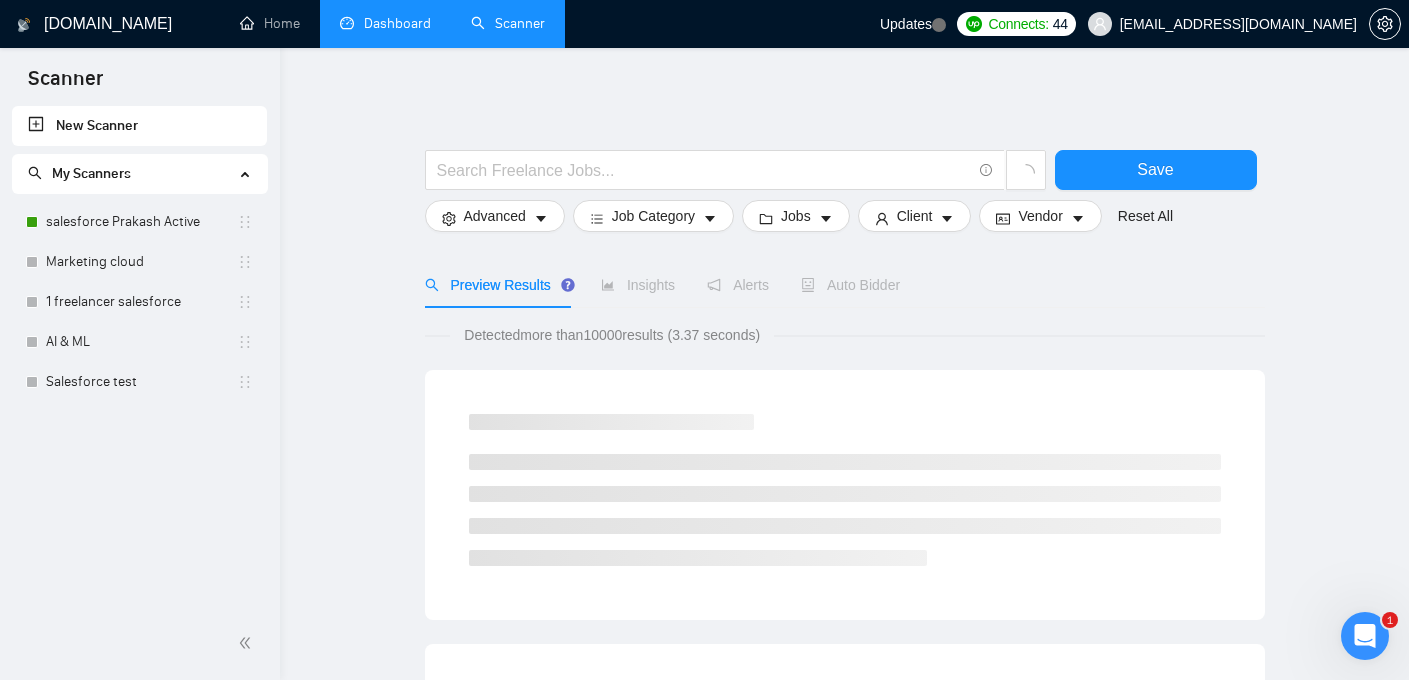 click on "Dashboard" at bounding box center (385, 23) 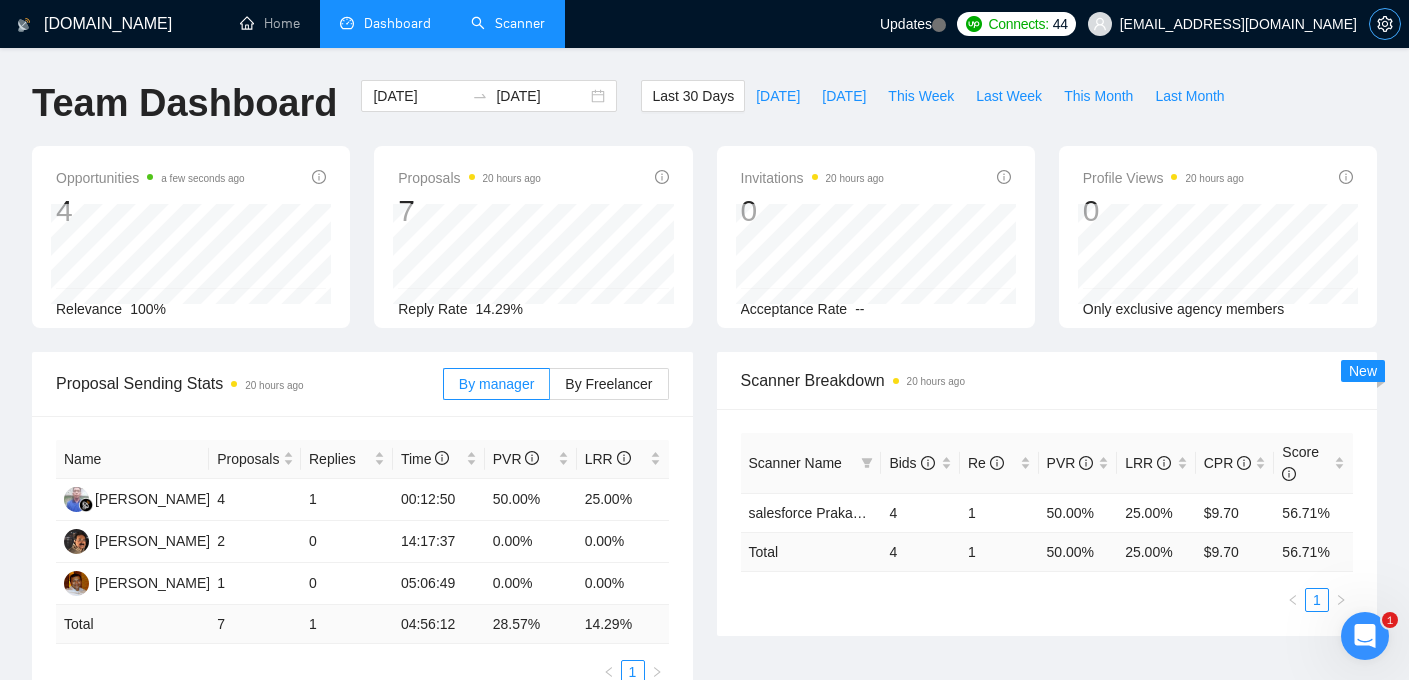 click at bounding box center (1385, 24) 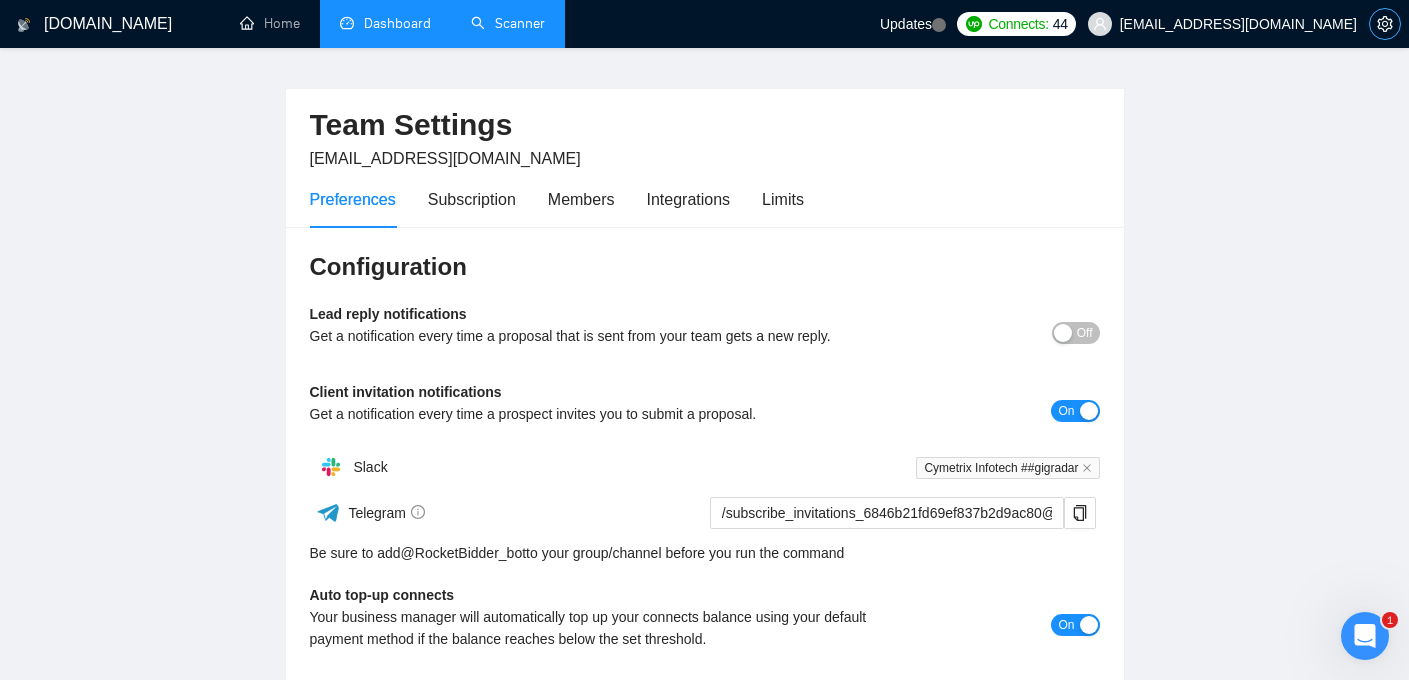 scroll, scrollTop: 0, scrollLeft: 0, axis: both 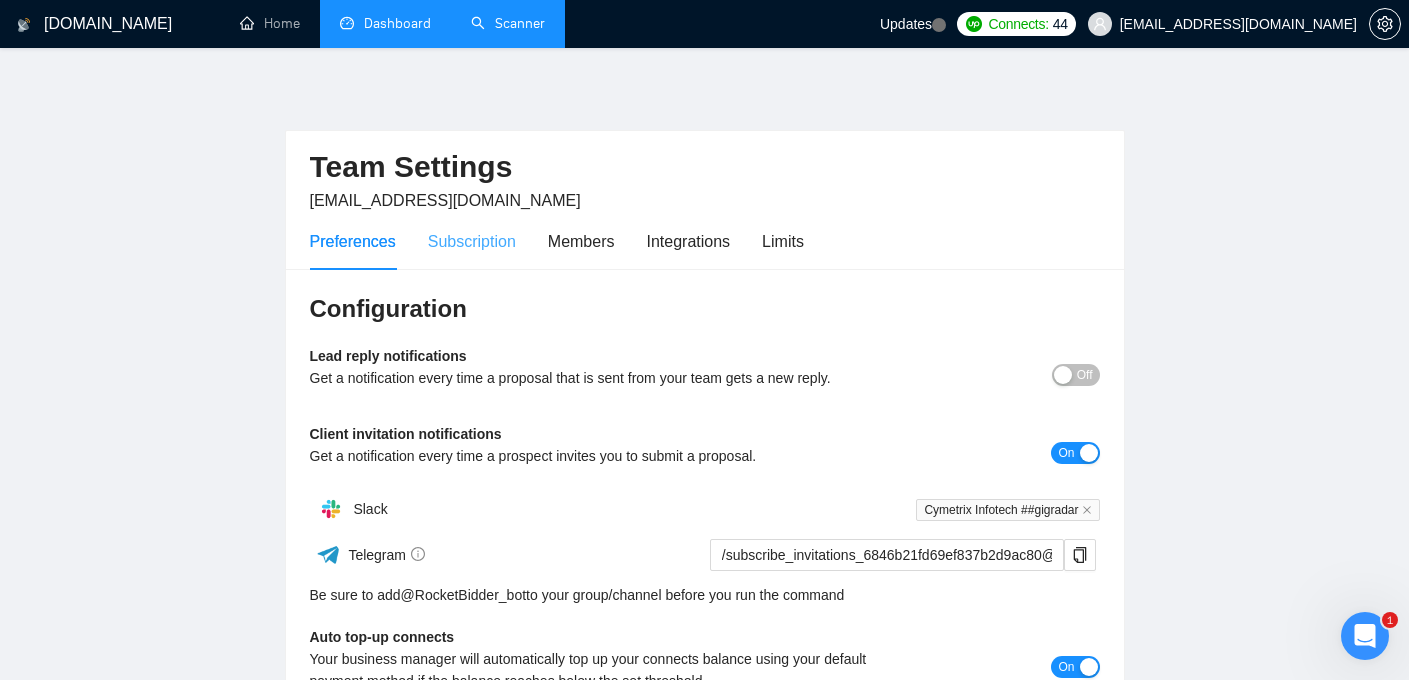 click on "Subscription" at bounding box center (472, 241) 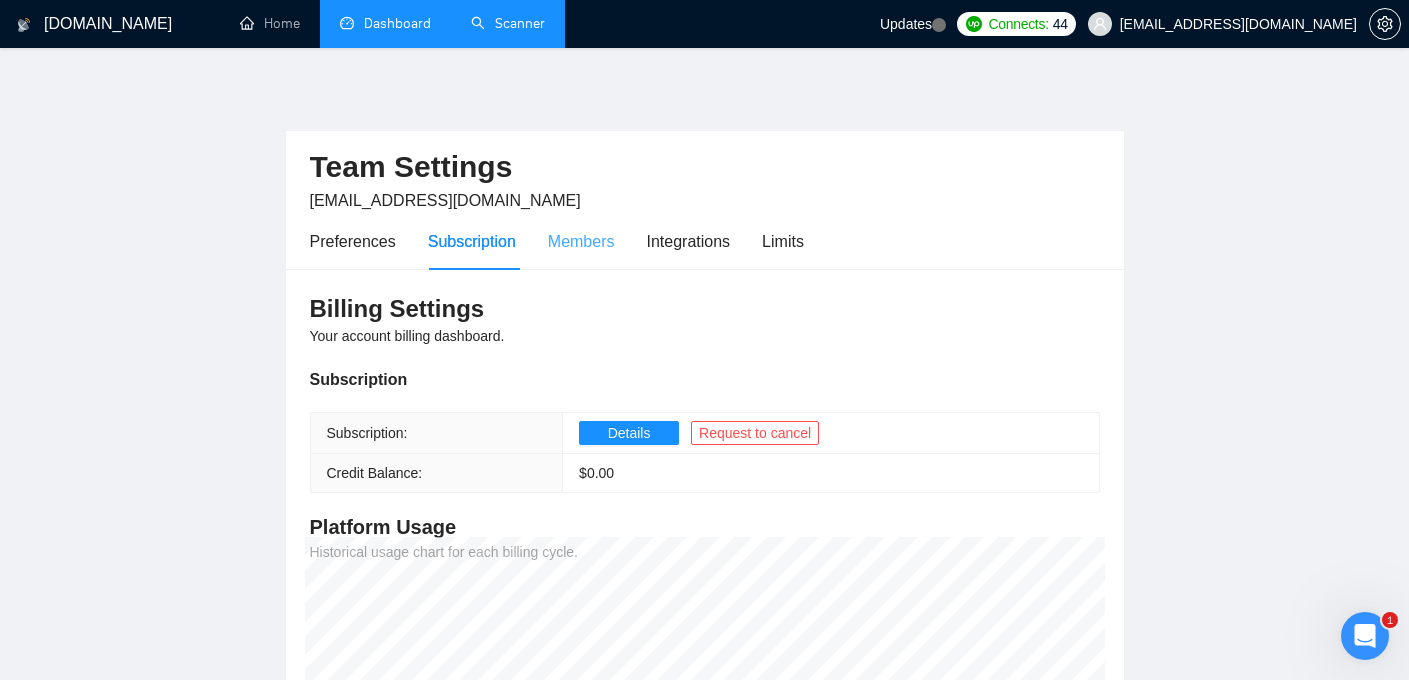 click on "Members" at bounding box center [581, 241] 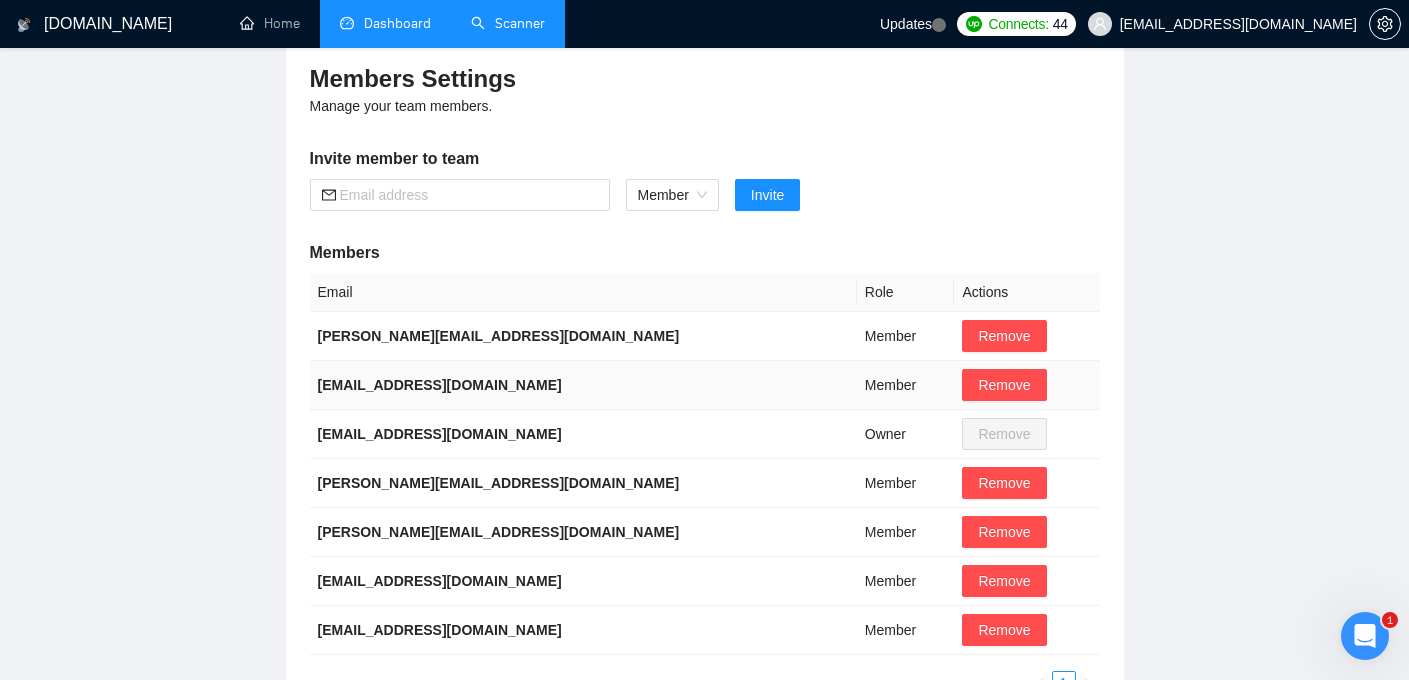 scroll, scrollTop: 286, scrollLeft: 0, axis: vertical 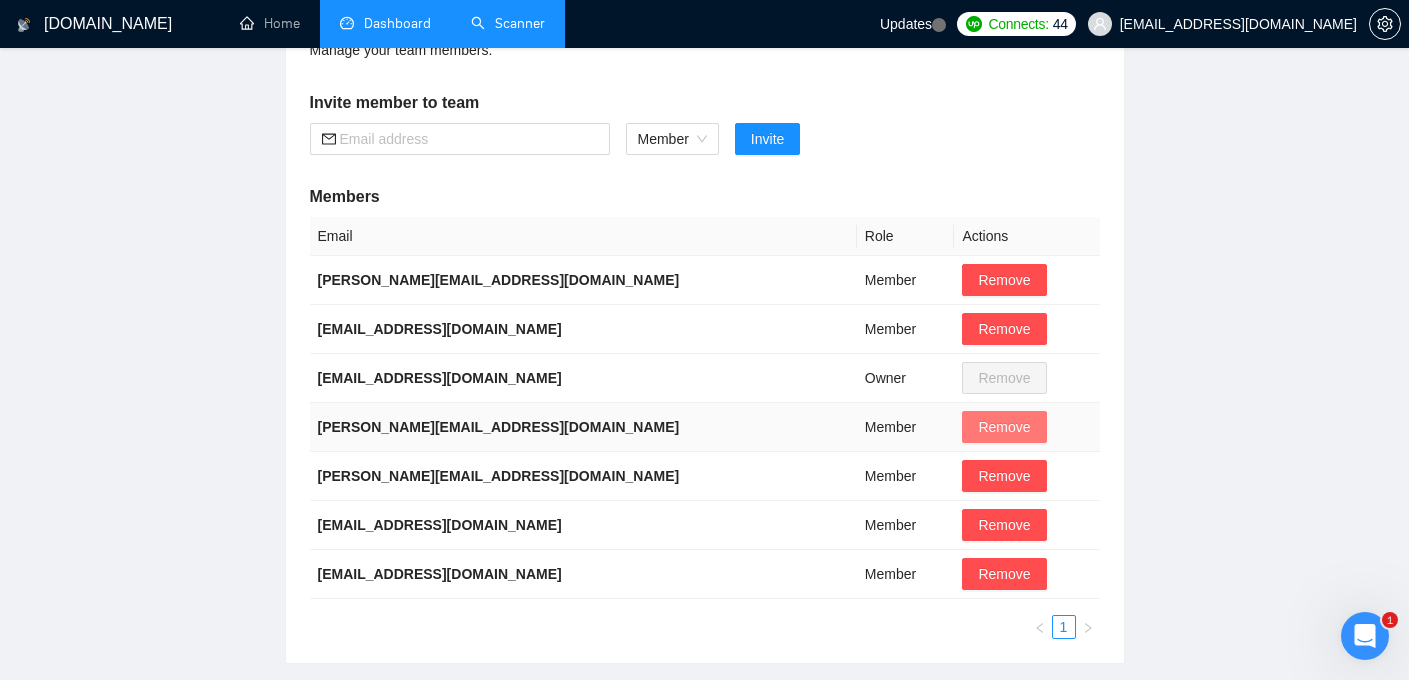 click on "Remove" at bounding box center (1004, 427) 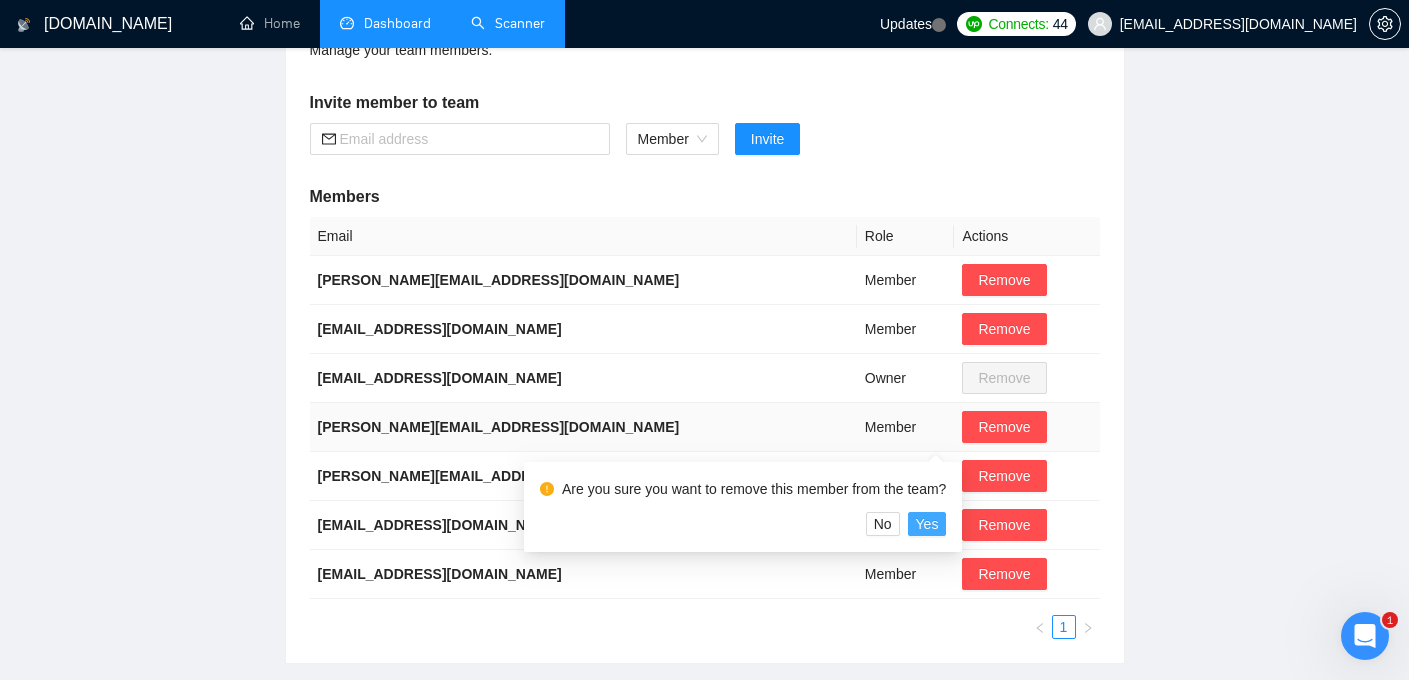 click on "Yes" at bounding box center (927, 524) 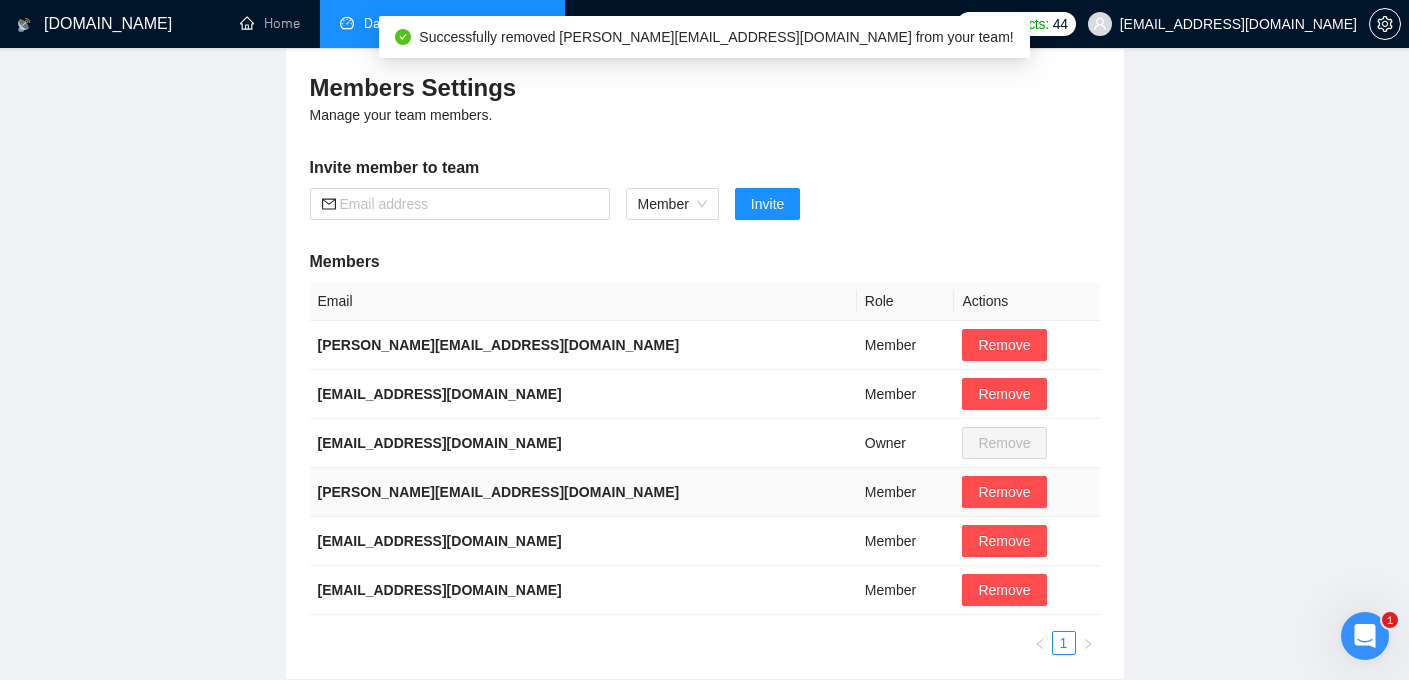 scroll, scrollTop: 7, scrollLeft: 0, axis: vertical 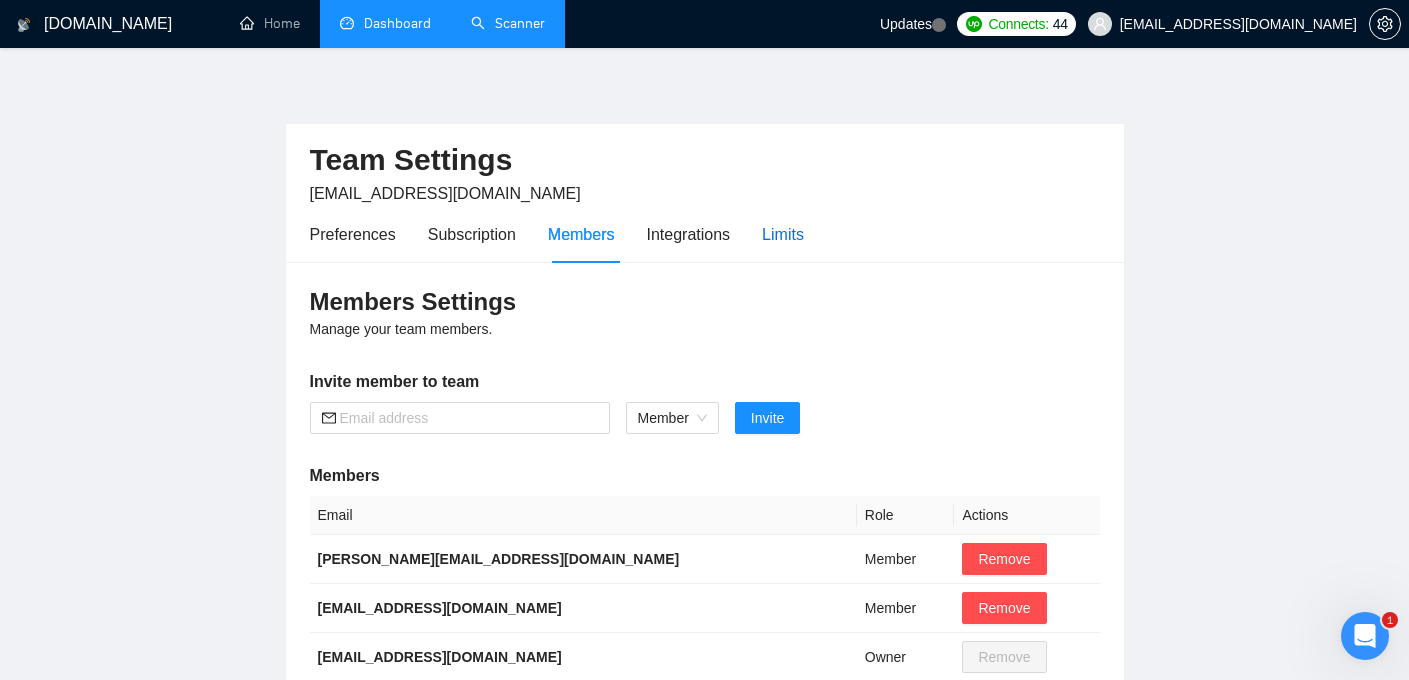 click on "Limits" at bounding box center [783, 234] 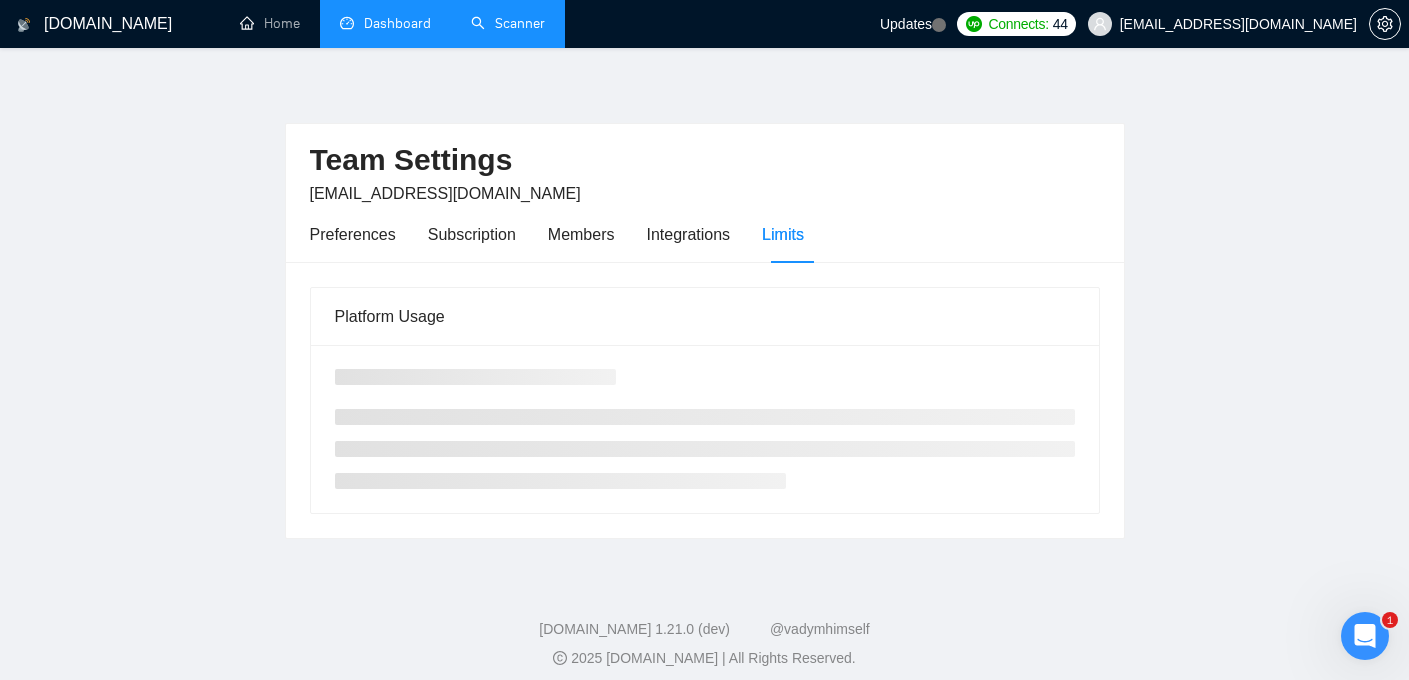 scroll, scrollTop: 0, scrollLeft: 0, axis: both 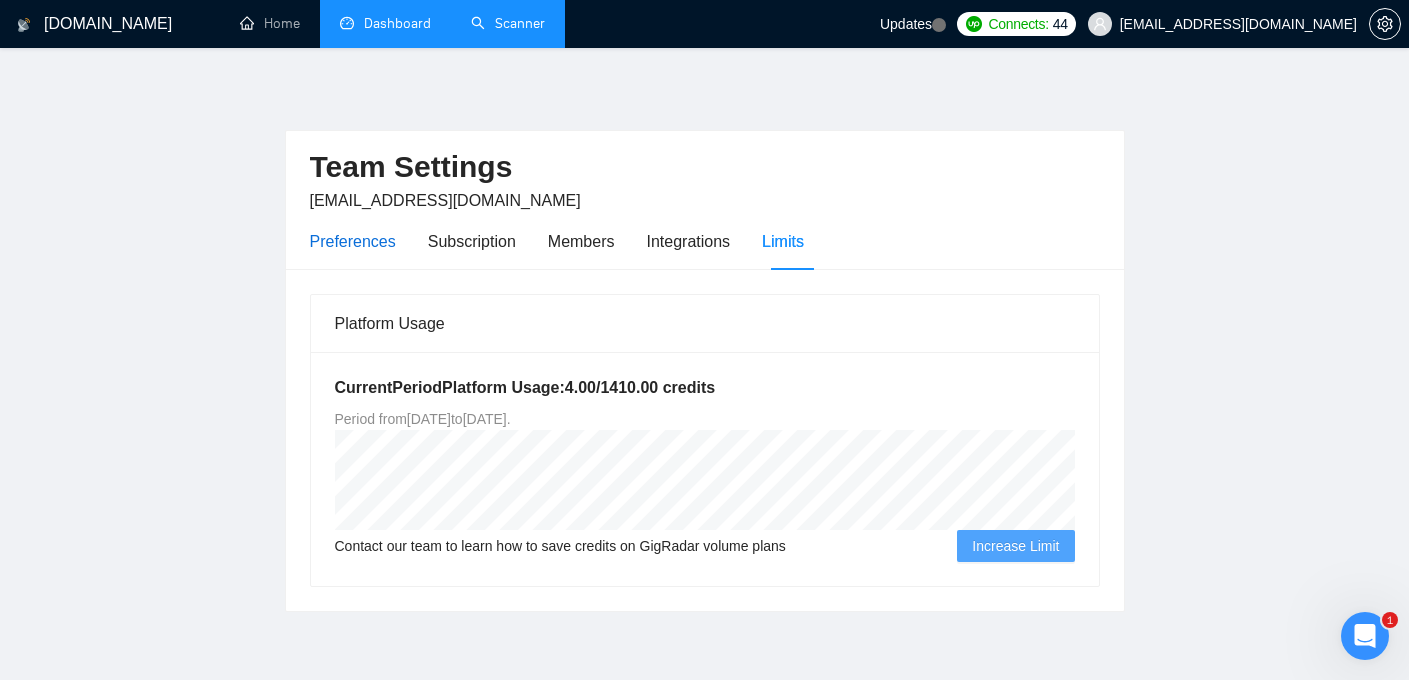 click on "Preferences" at bounding box center (353, 241) 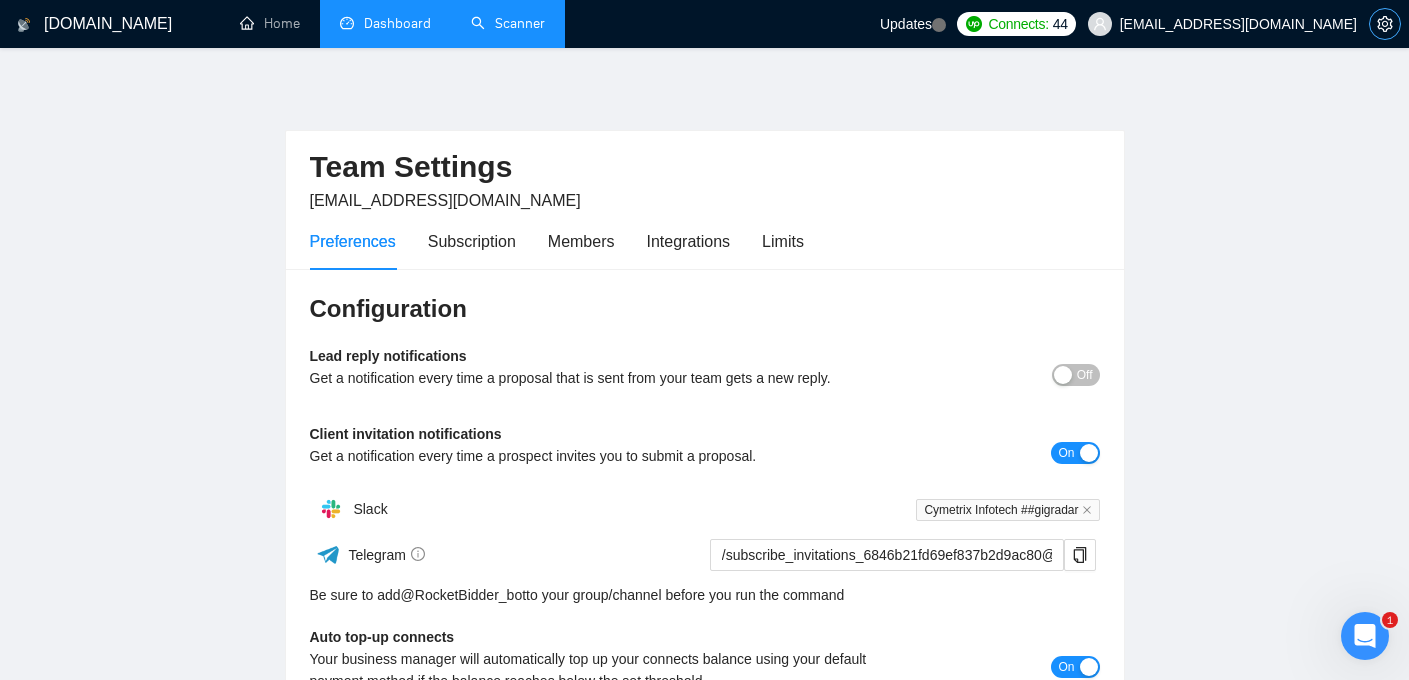 click 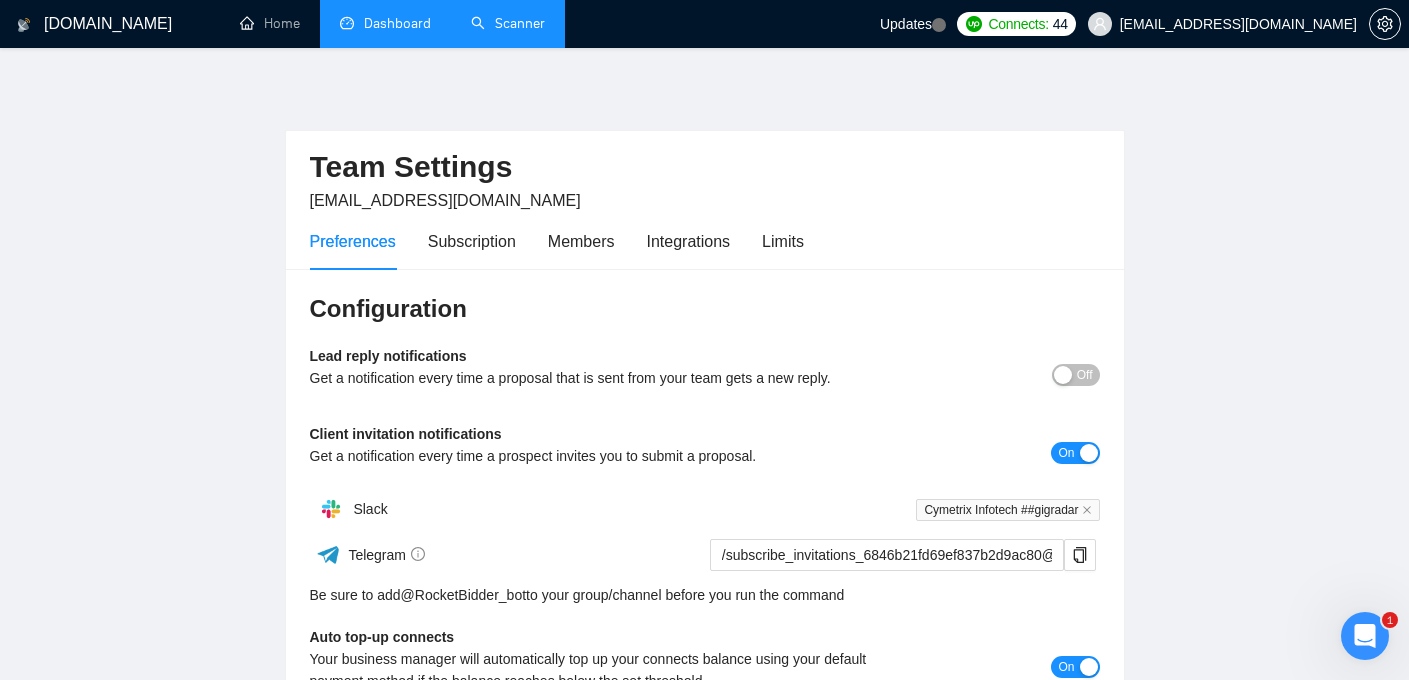 click on "Dashboard" at bounding box center (385, 23) 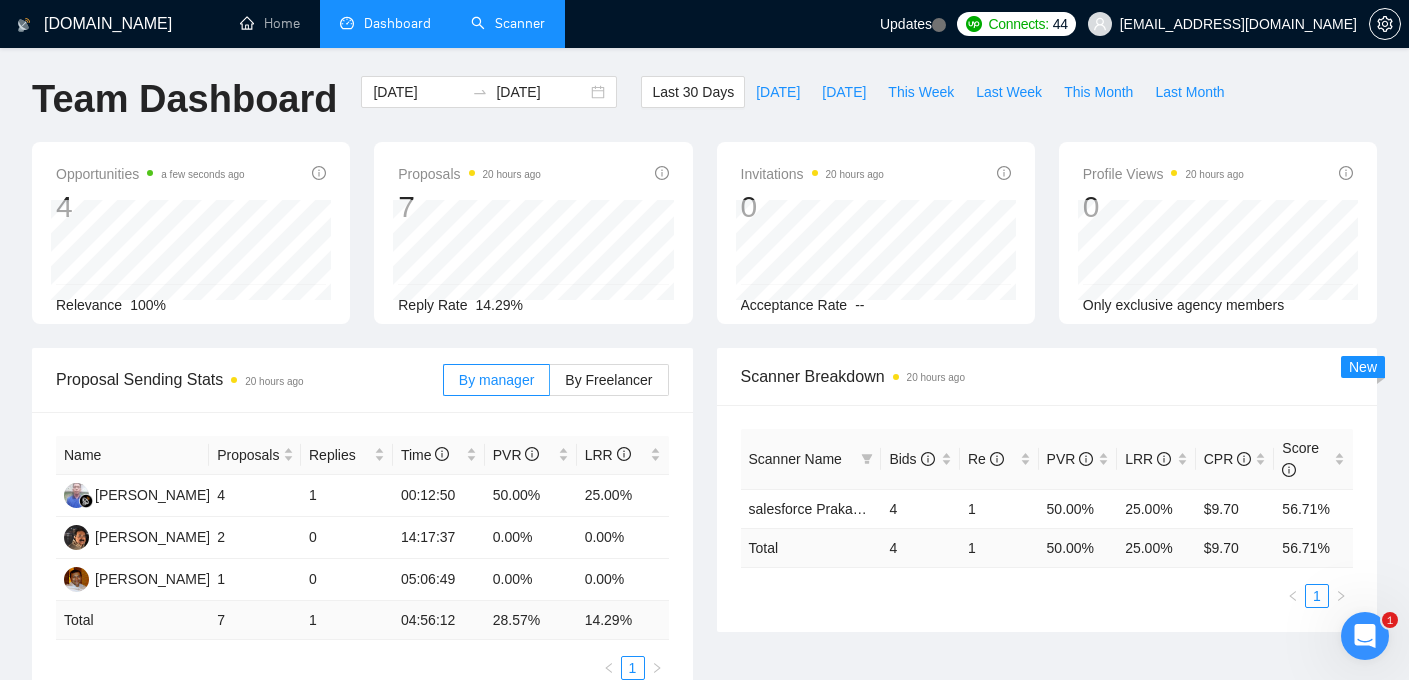 scroll, scrollTop: 0, scrollLeft: 0, axis: both 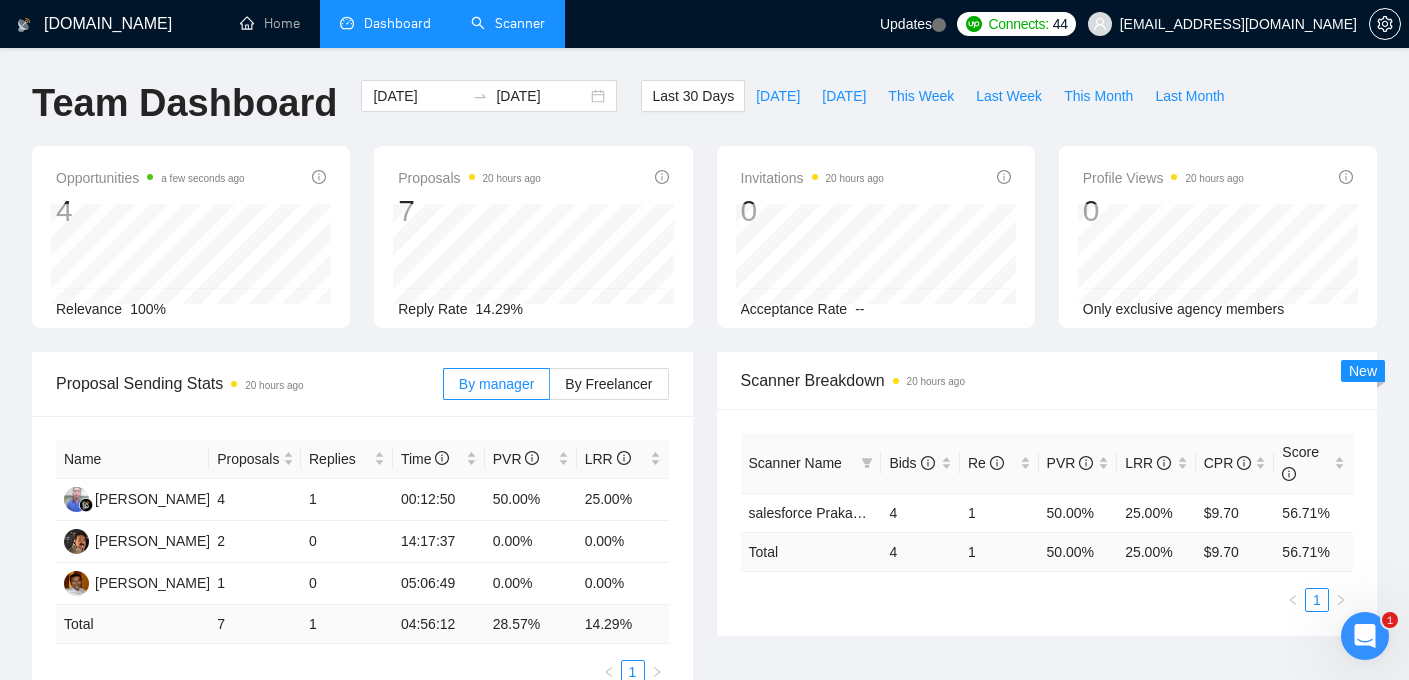 click on "Scanner" at bounding box center (508, 23) 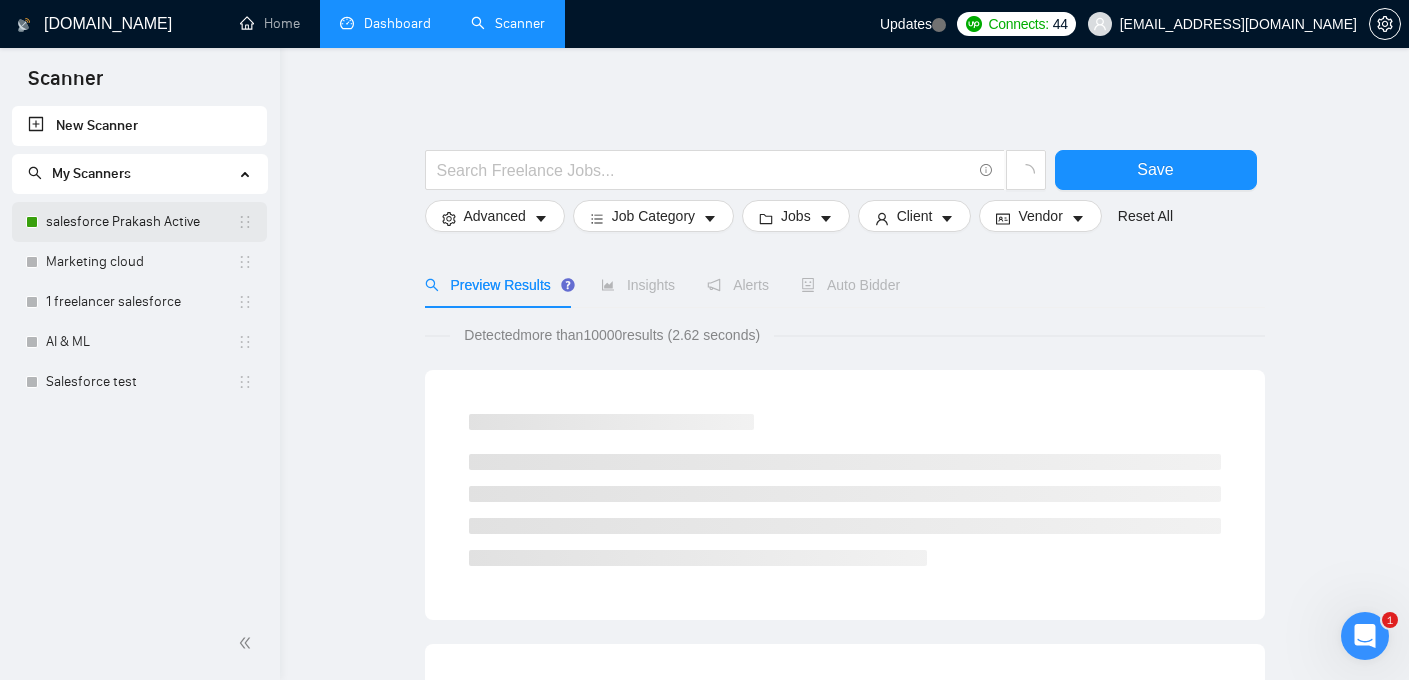 click on "salesforce Prakash Active" at bounding box center (141, 222) 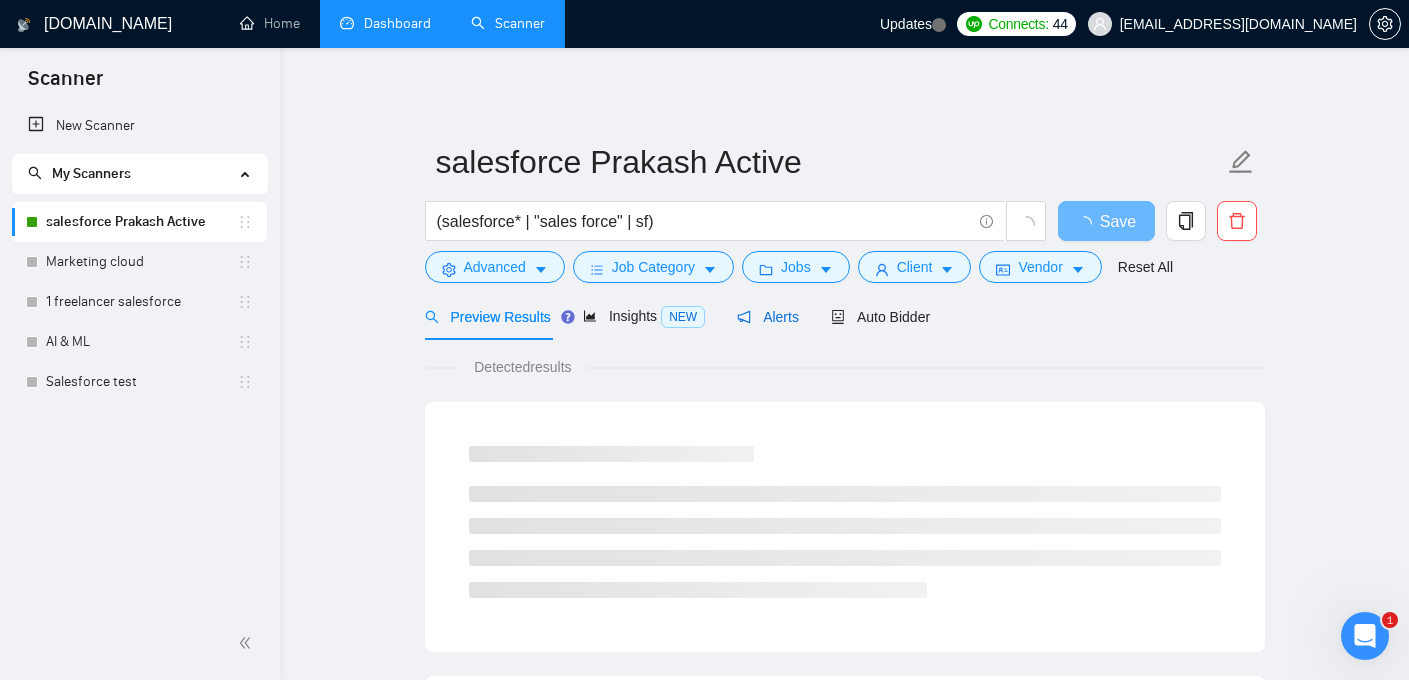 click on "Alerts" at bounding box center [768, 317] 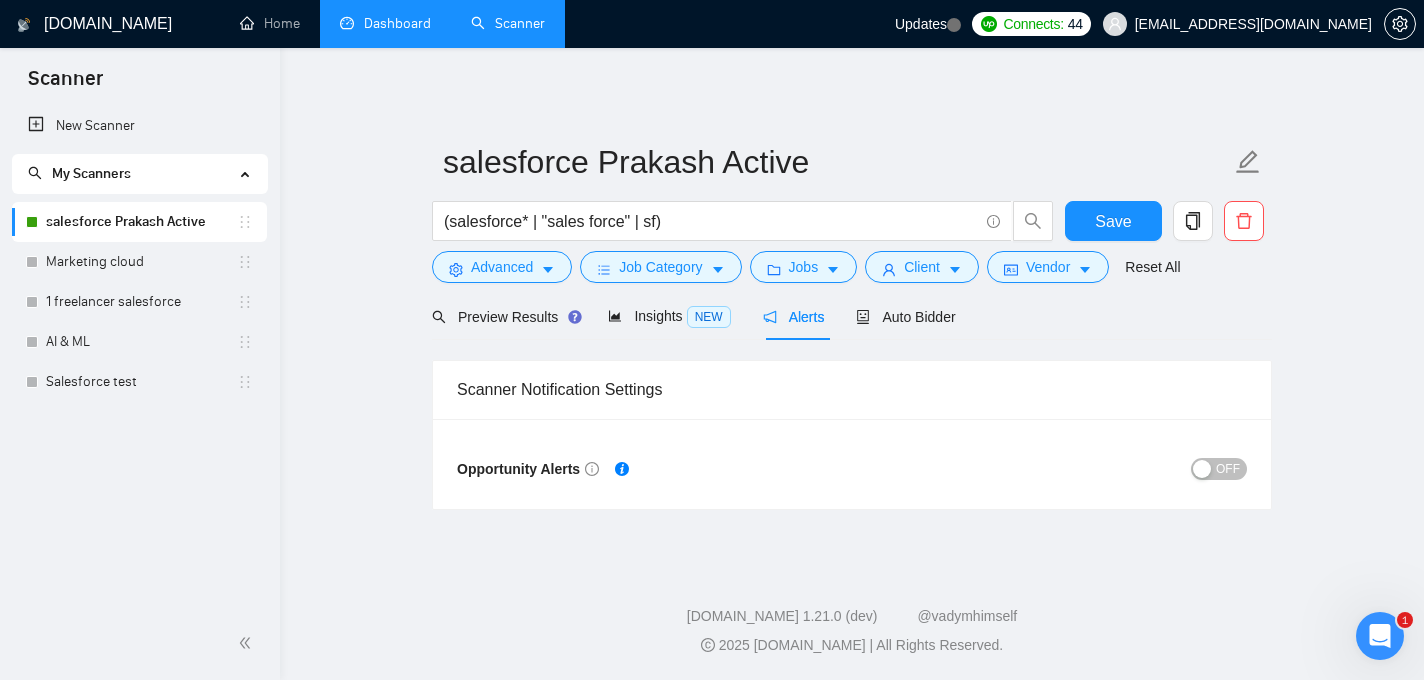 click on "OFF" at bounding box center (1049, 469) 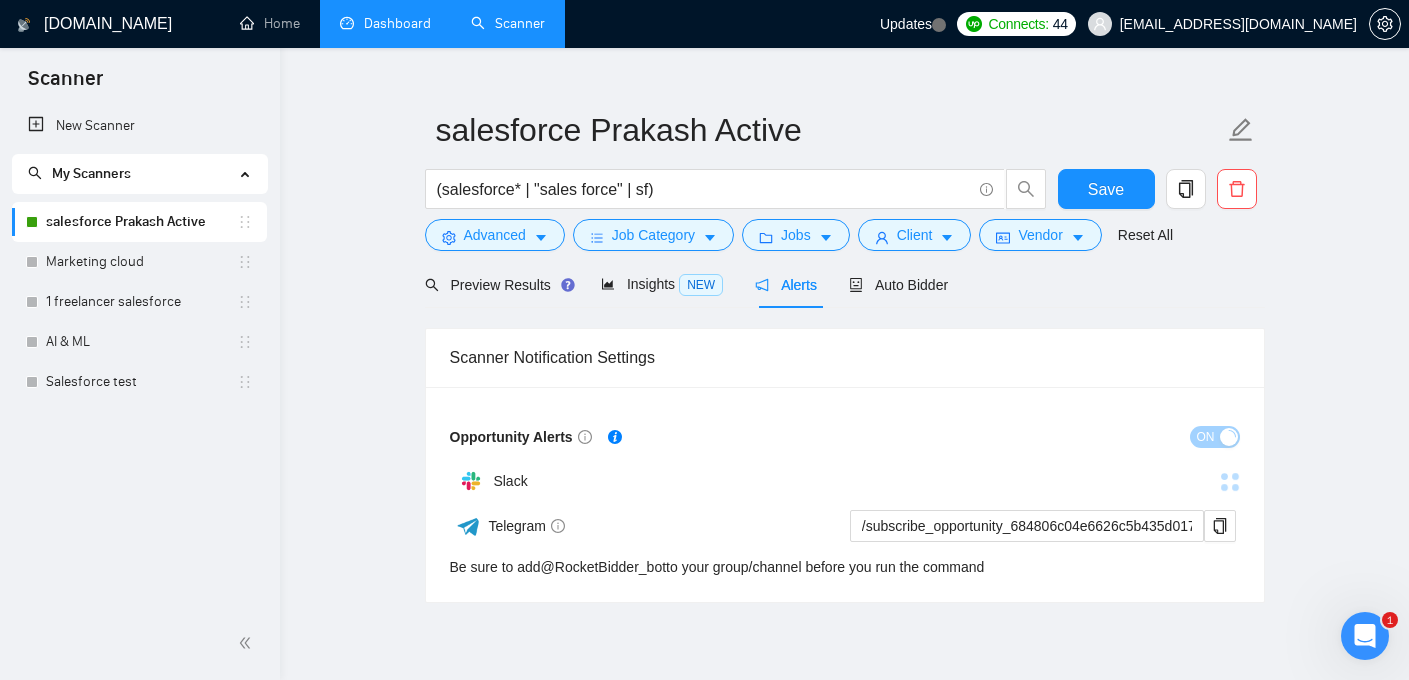 scroll, scrollTop: 35, scrollLeft: 0, axis: vertical 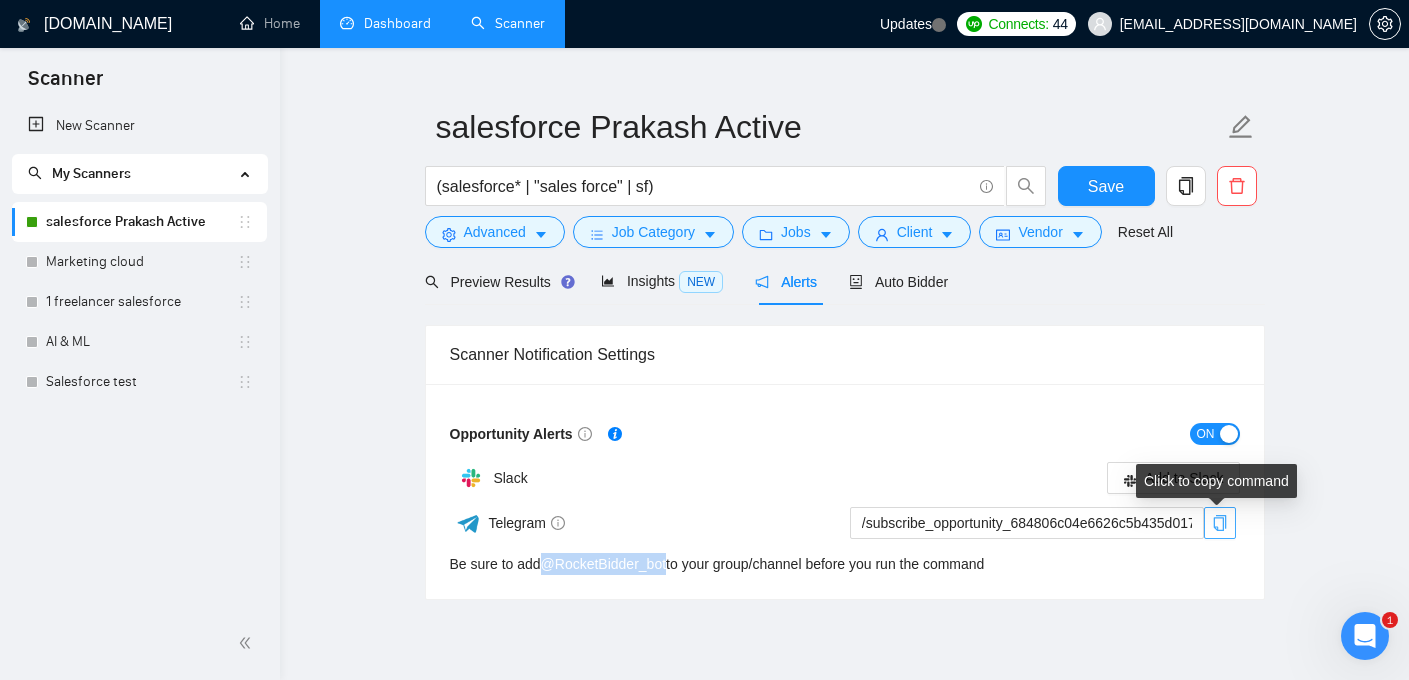 click at bounding box center [1220, 523] 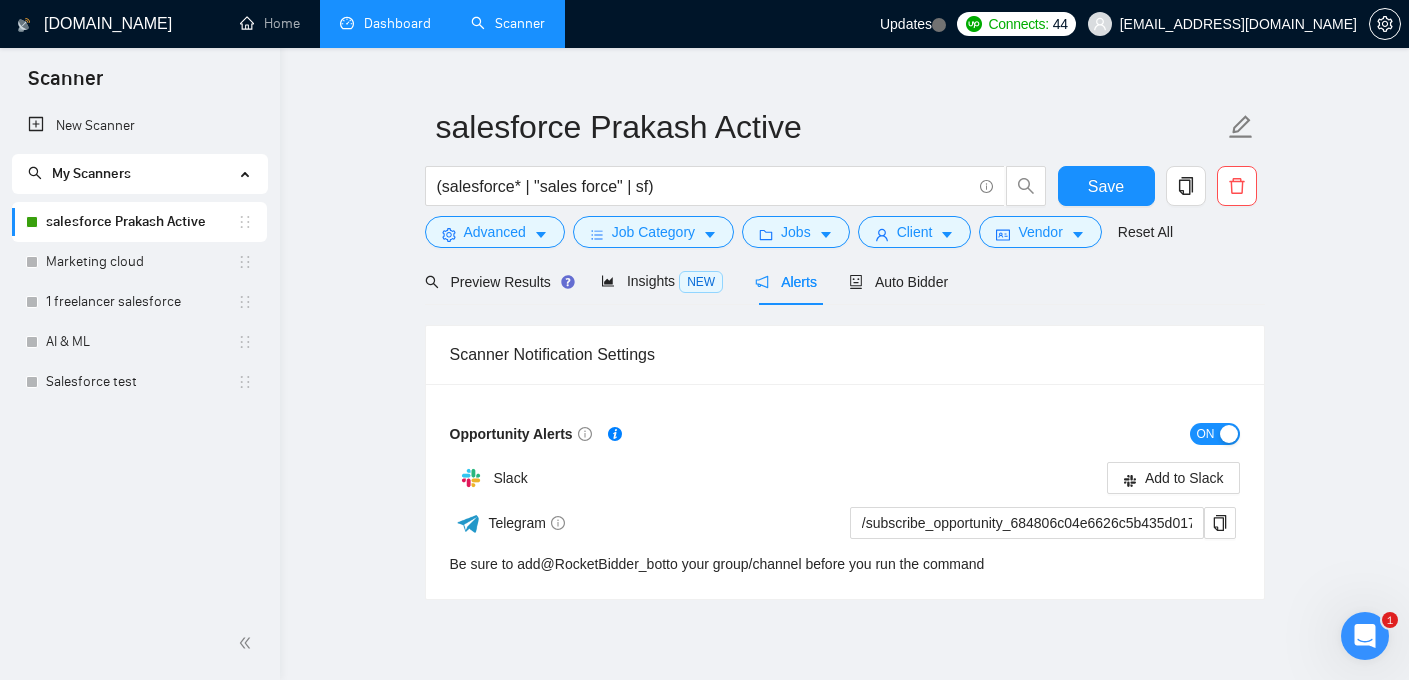 click on "Opportunity Alerts ON   Slack Add to Slack   Telegram /subscribe_opportunity_684806c04e6626c5b435d017@RocketBidder_bot Be sure to add  @ RocketBidder_bot  to your group/channel before you run the command" at bounding box center [845, 496] 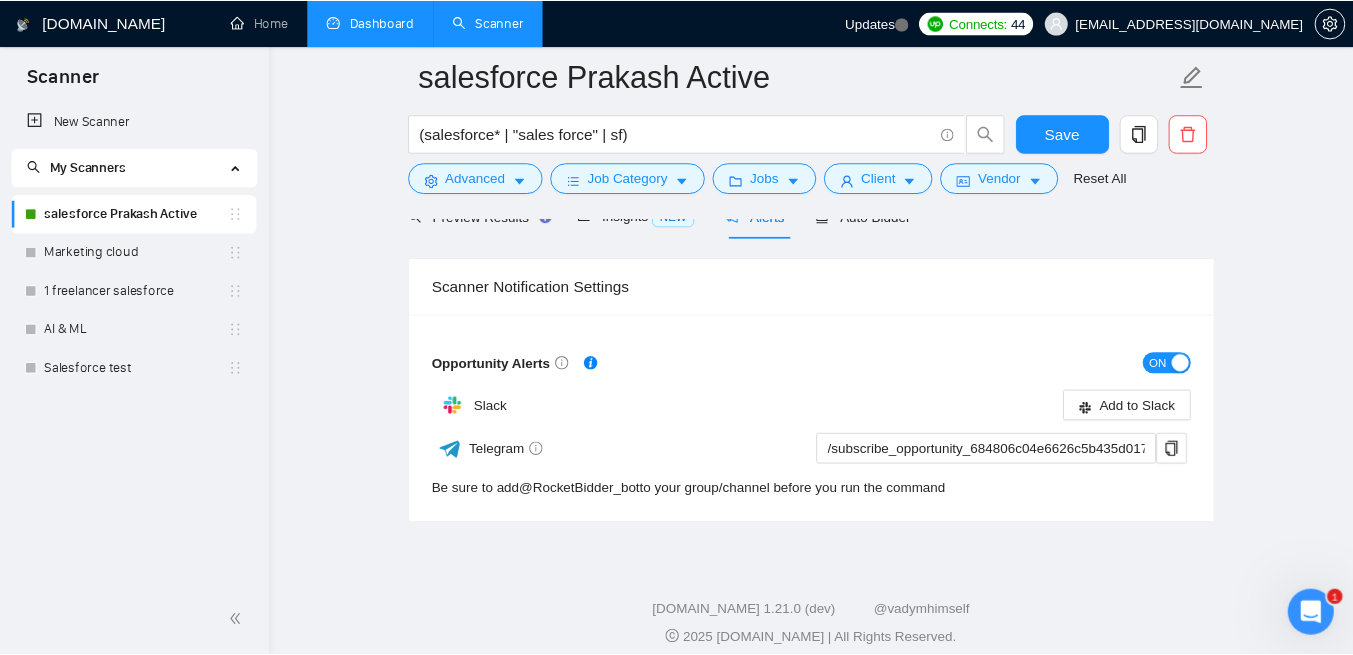 scroll, scrollTop: 0, scrollLeft: 0, axis: both 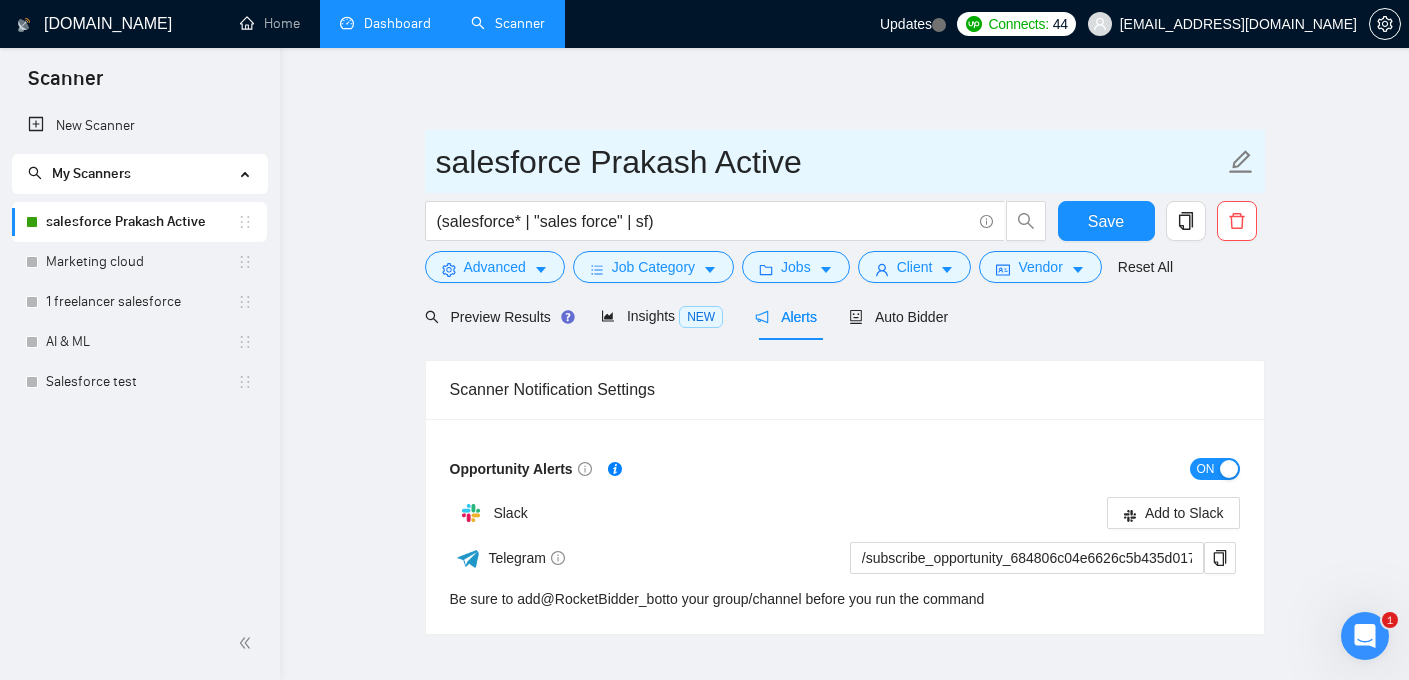 click on "salesforce Prakash Active" at bounding box center [830, 162] 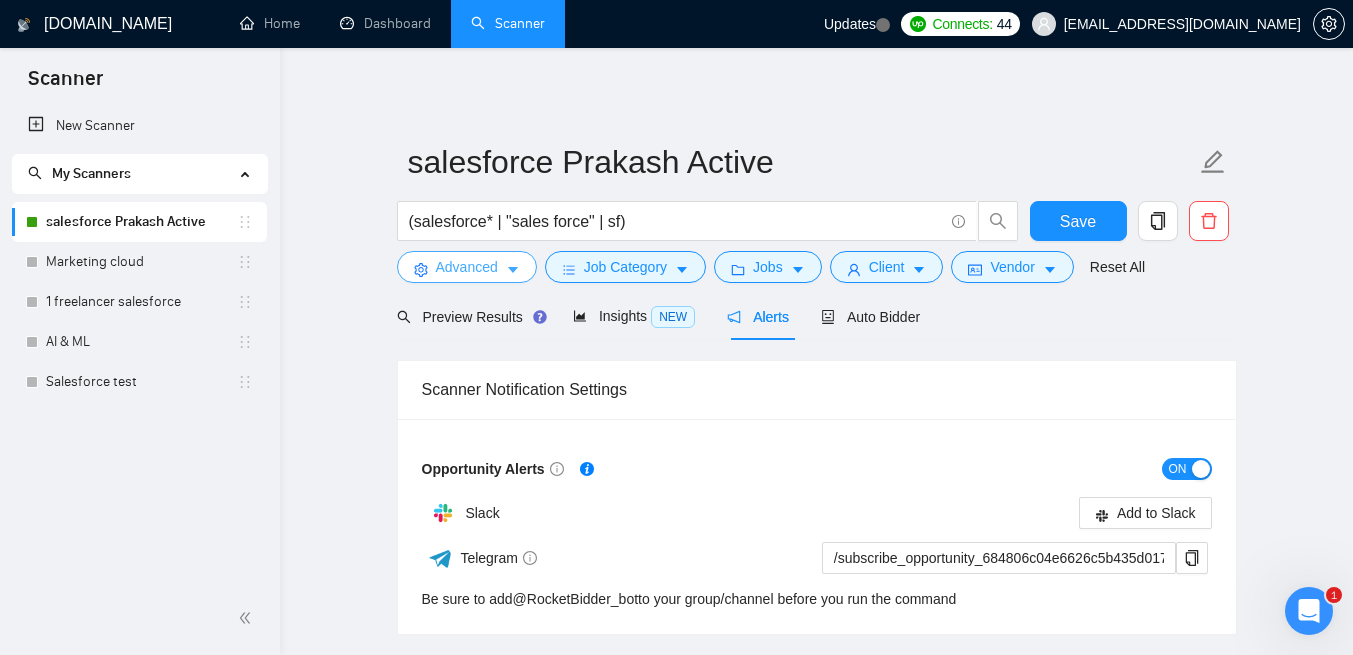 click on "Advanced" at bounding box center (467, 267) 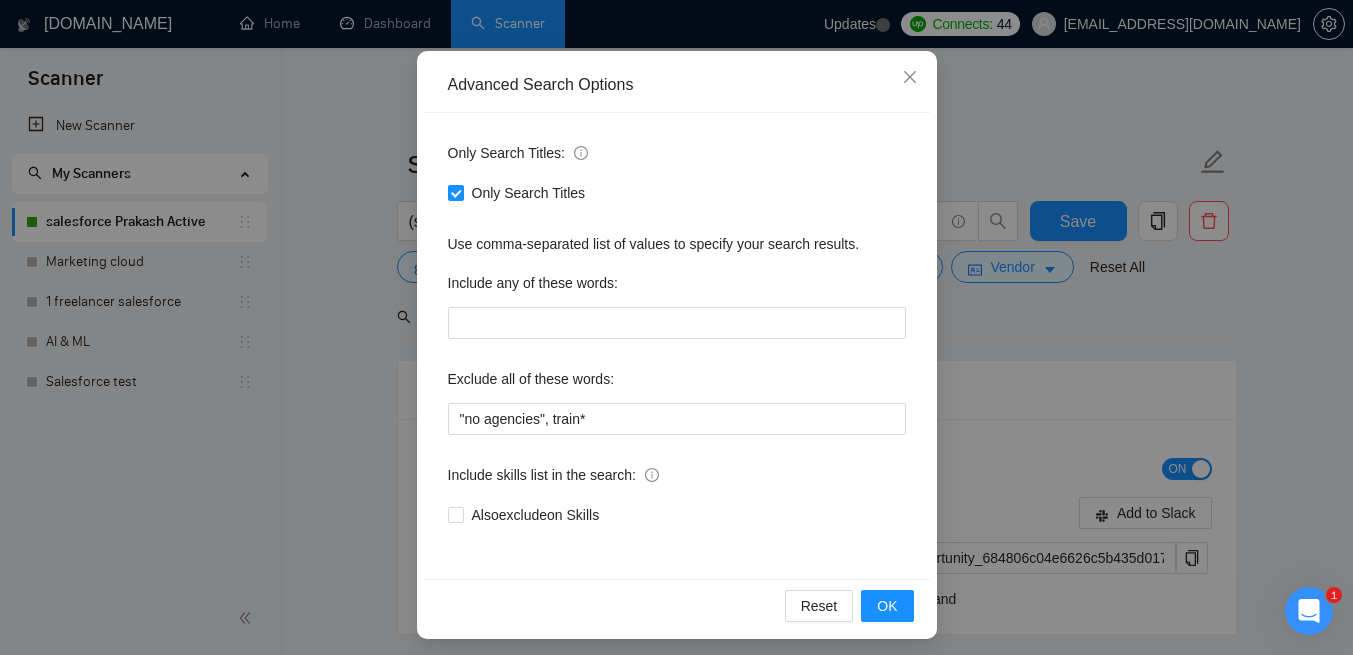 scroll, scrollTop: 177, scrollLeft: 0, axis: vertical 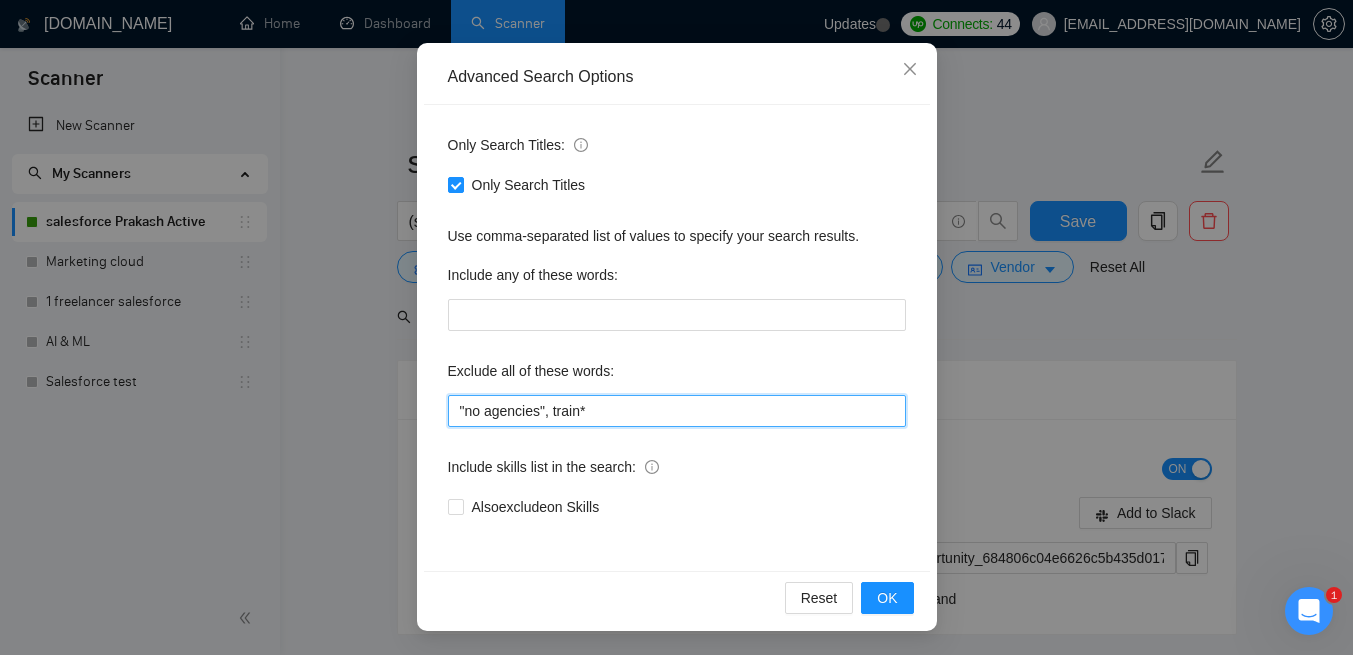 click on ""no agencies", train*" at bounding box center (677, 411) 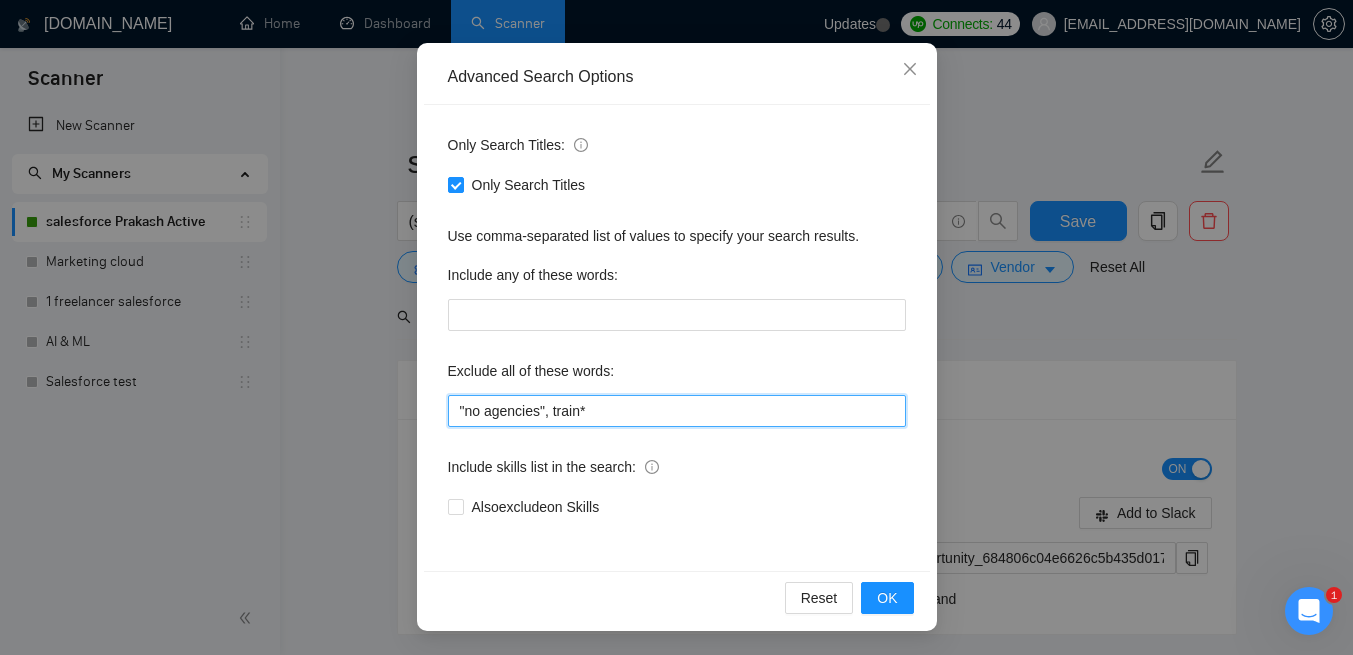 paste on ""this job is not open to teams", "this job is not open to agency", "this job is not open to companies", "NO AGENCY", "Freelancers Only", "NOT AGENCY", "no agency", "no agencies", "individual only", "freelancers only", "No Agencies!", "independent contractors only", "***Freelancers Only," "/Freelancers Only", ".Freelancers Only", ",Freelancers Only."" 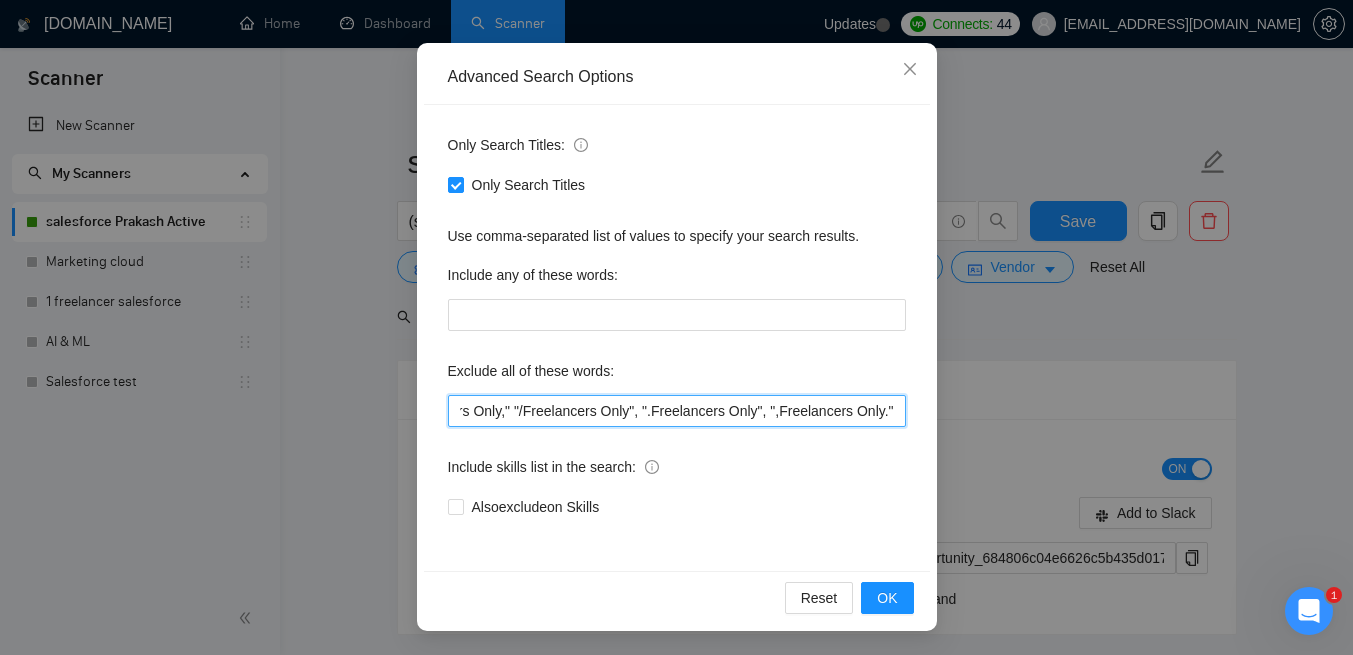 scroll, scrollTop: 0, scrollLeft: 1596, axis: horizontal 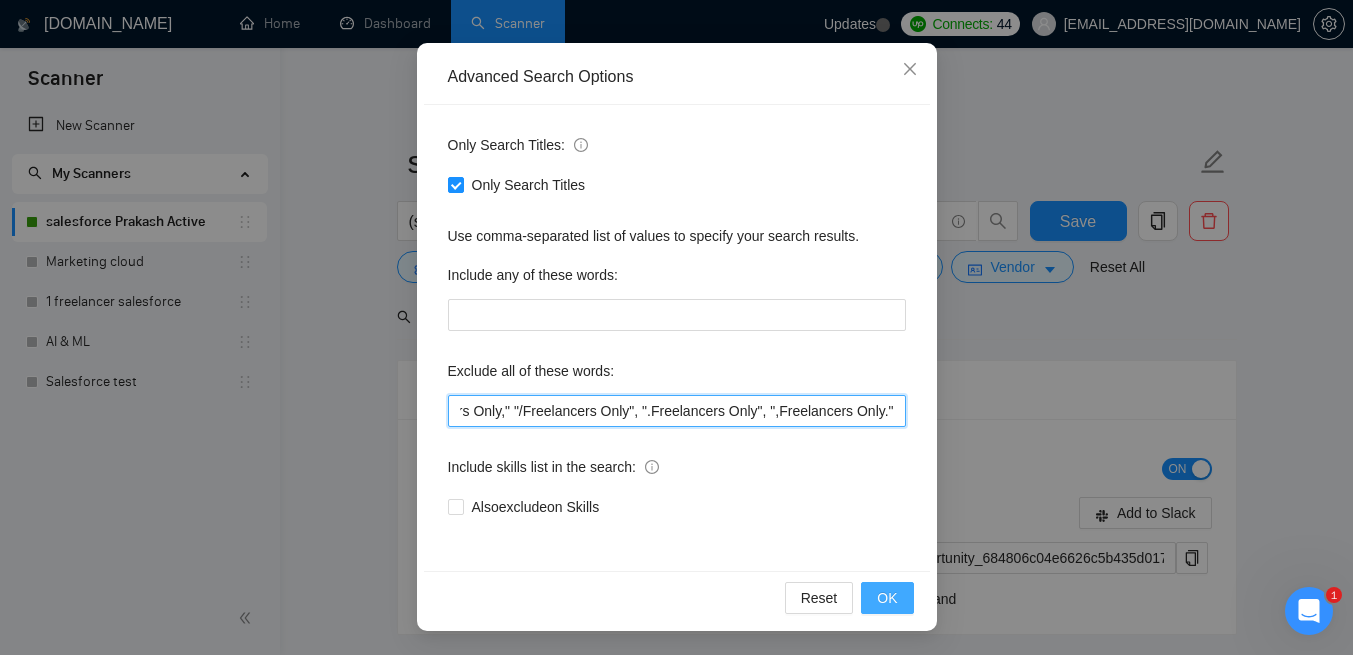 type on ""no agencies", train*, "this job is not open to teams", "this job is not open to agency", "this job is not open to companies", "NO AGENCY", "NOT AGENCY", "no agency", "no agencies",  "No Agencies!", "independent contractors only", "***Freelancers Only," "/Freelancers Only", ".Freelancers Only", ",Freelancers Only."" 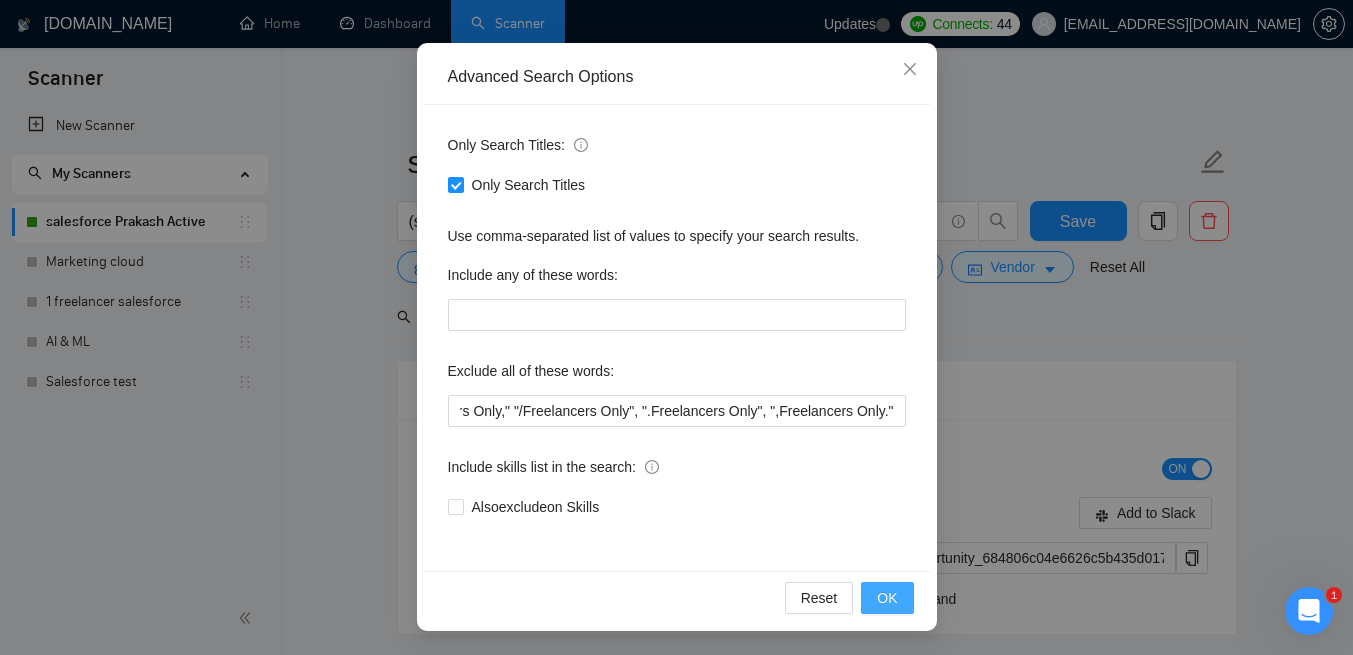 scroll, scrollTop: 0, scrollLeft: 0, axis: both 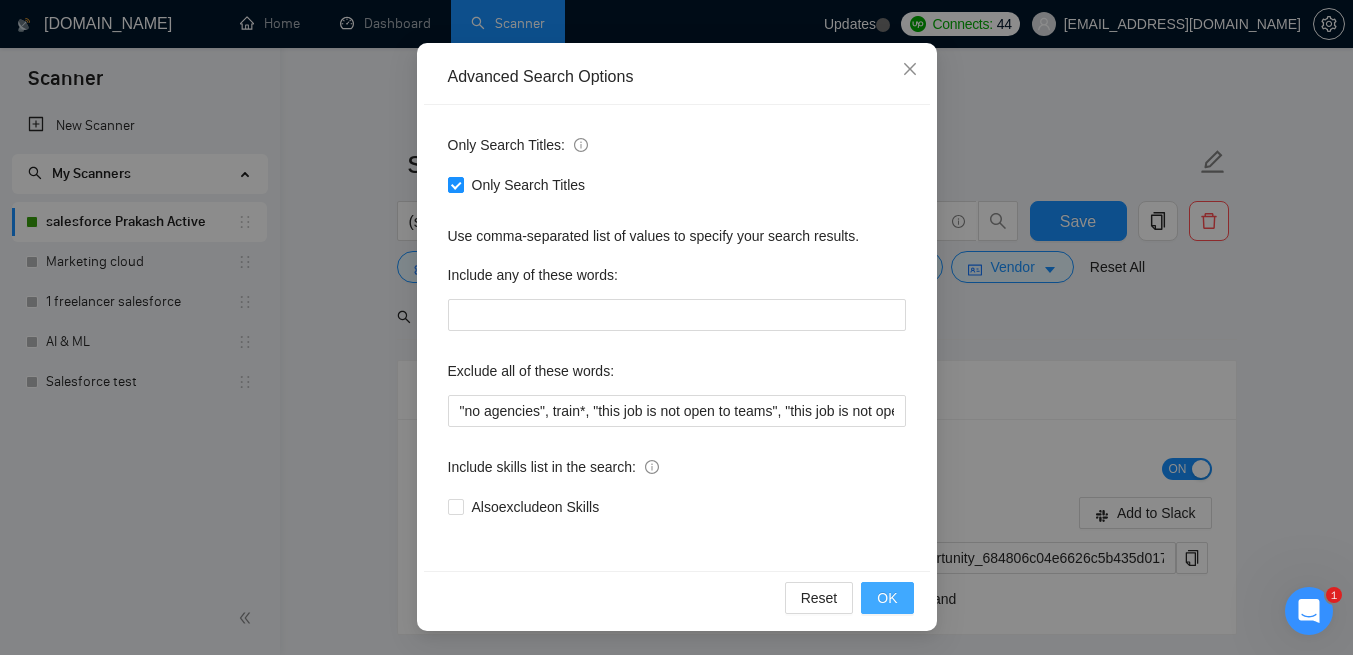 click on "OK" at bounding box center [887, 598] 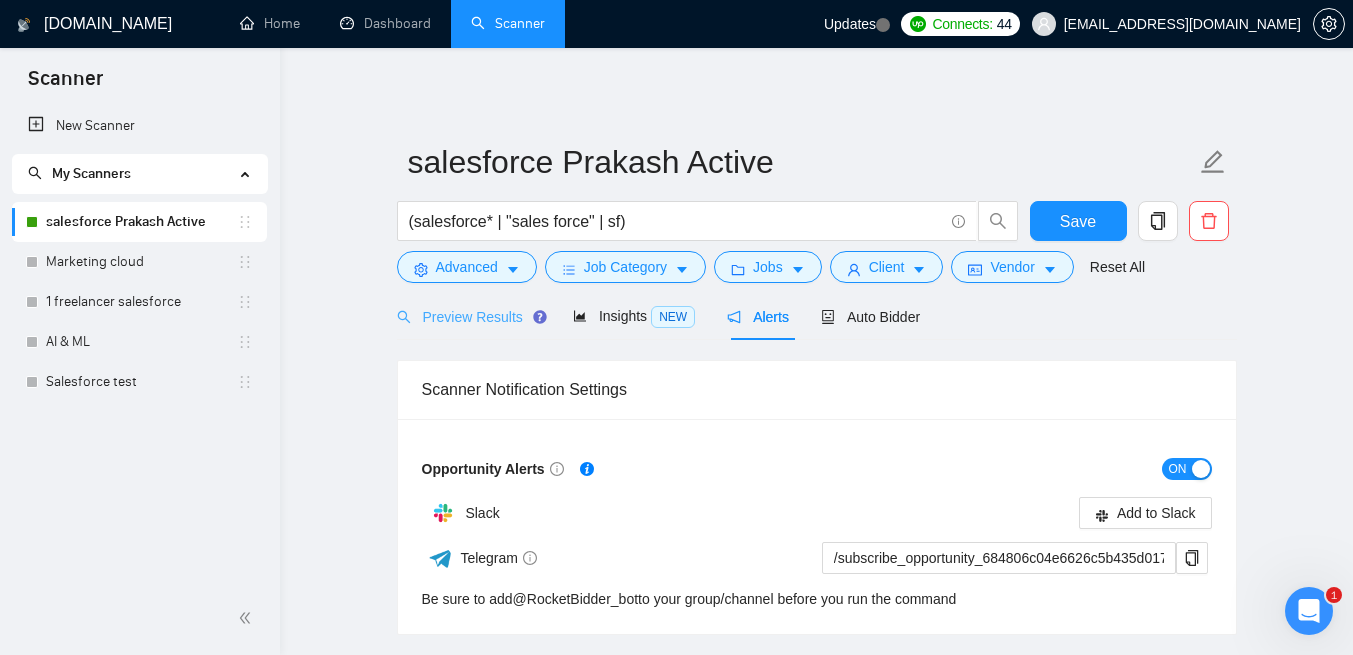 click on "Preview Results" at bounding box center (469, 316) 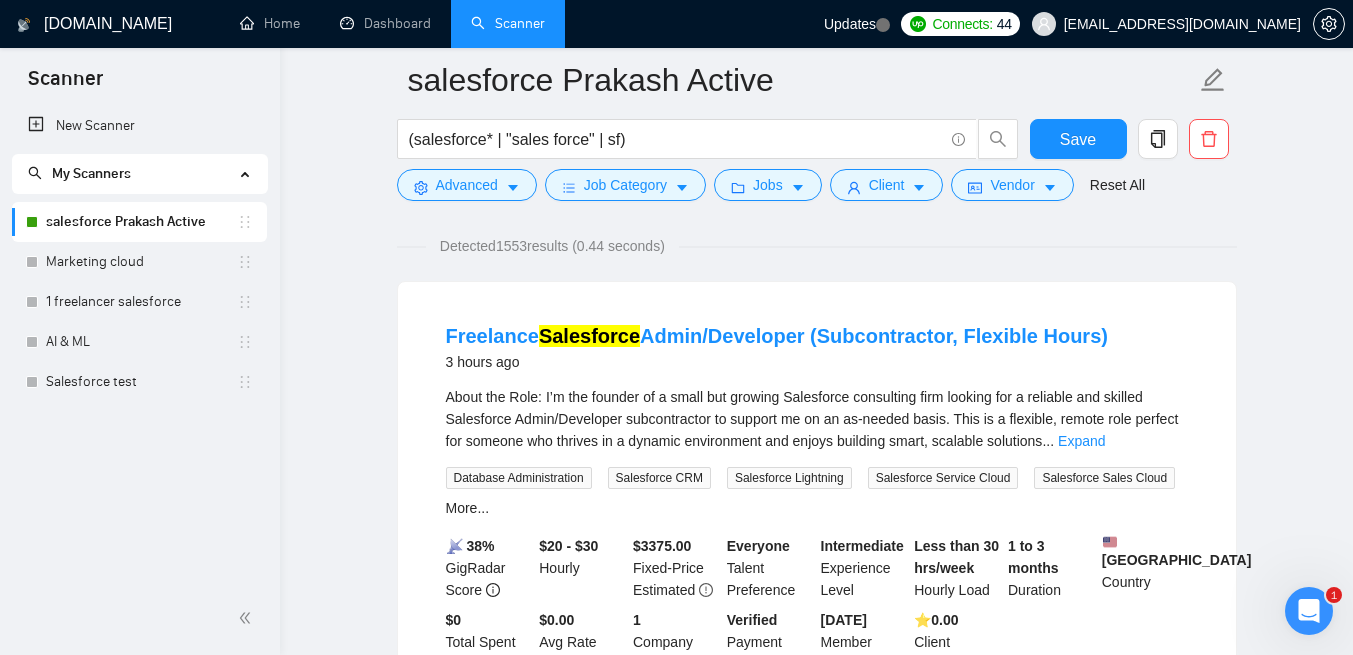 scroll, scrollTop: 118, scrollLeft: 0, axis: vertical 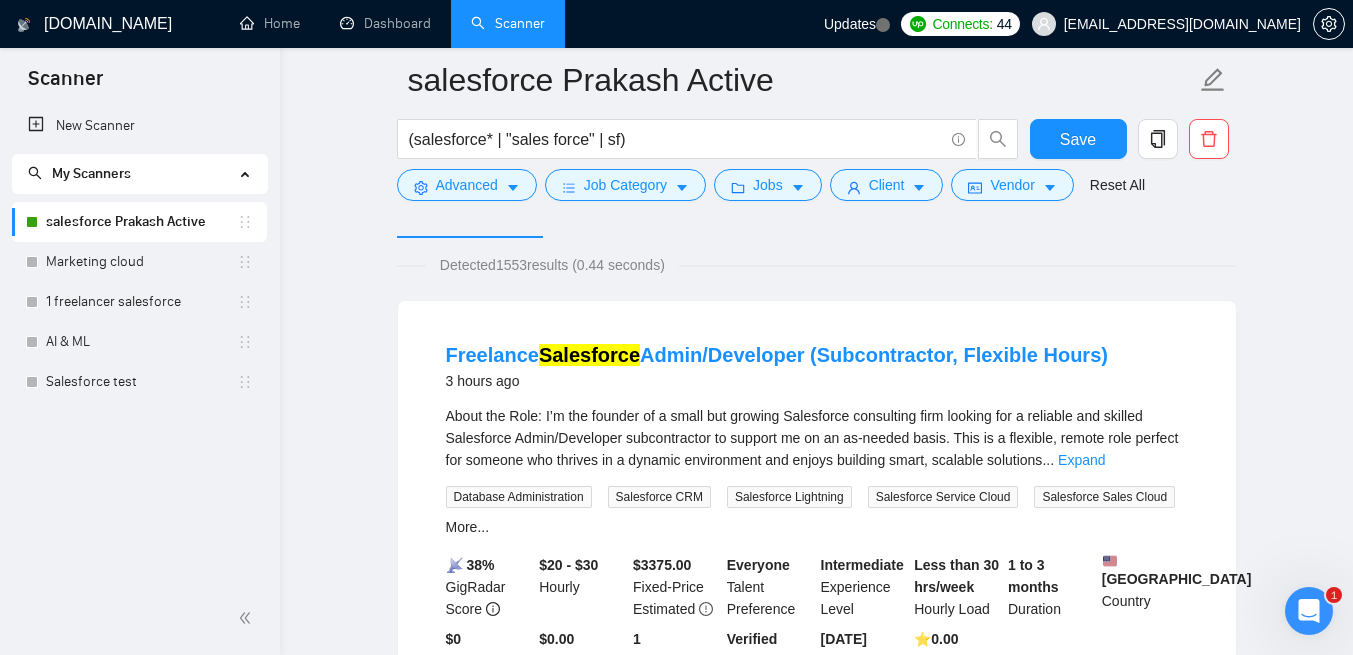 click on "About the Role:
I’m the founder of a small but growing Salesforce consulting firm looking for a reliable and skilled Salesforce Admin/Developer subcontractor to support me on an as-needed basis. This is a flexible, remote role perfect for someone who thrives in a dynamic environment and enjoys building smart, scalable solutions  ... Expand" at bounding box center [817, 438] 